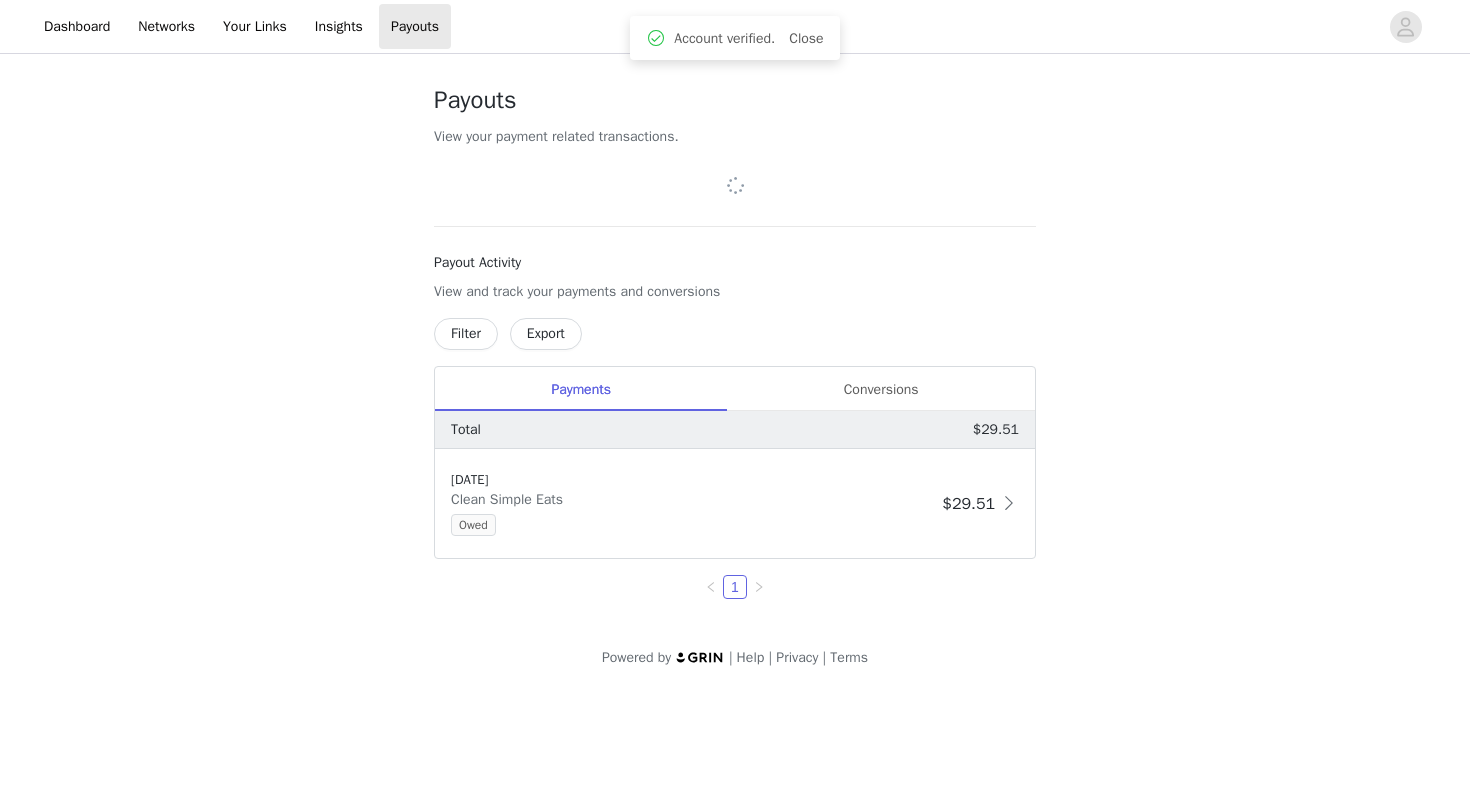 scroll, scrollTop: 0, scrollLeft: 0, axis: both 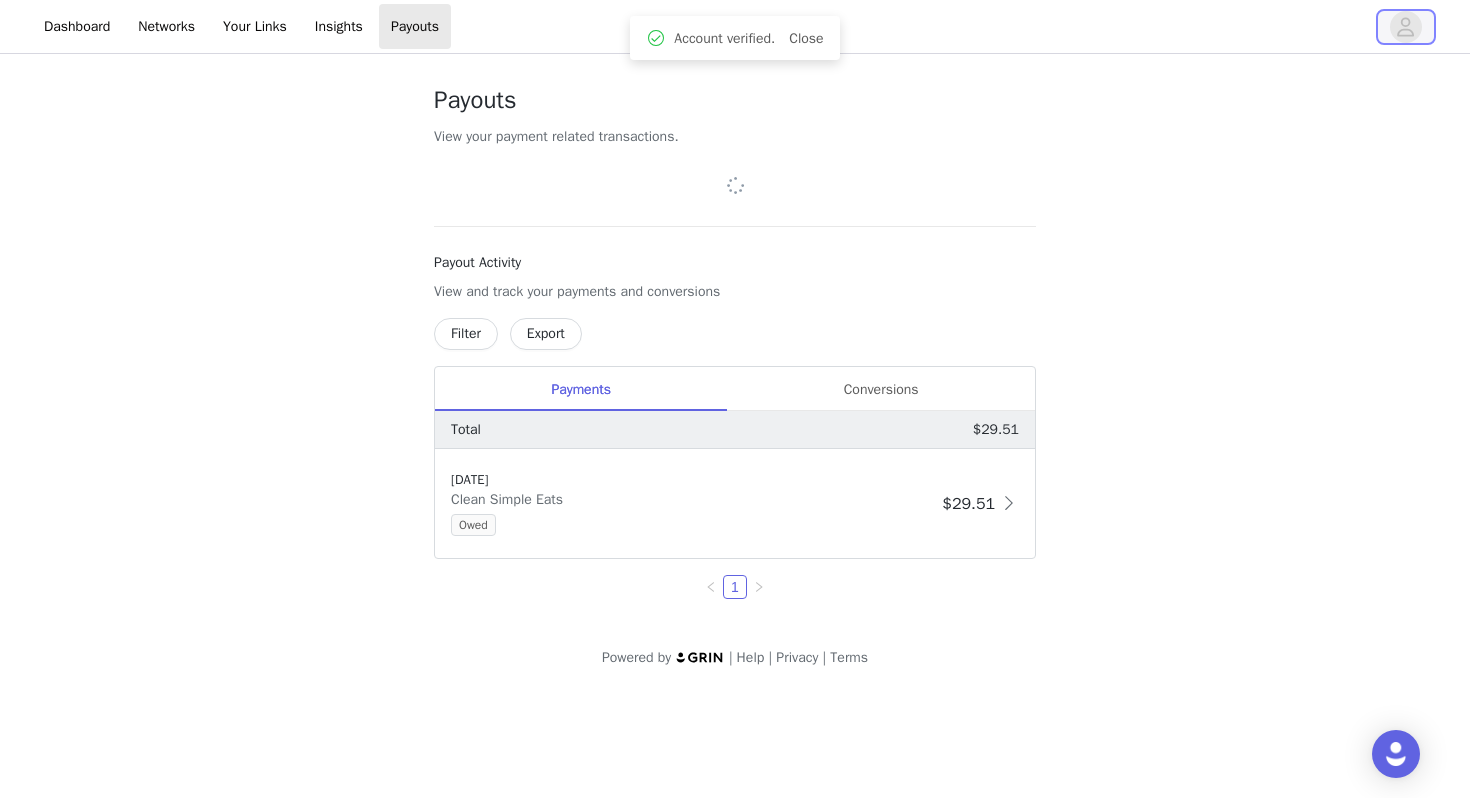 click at bounding box center [1406, 27] 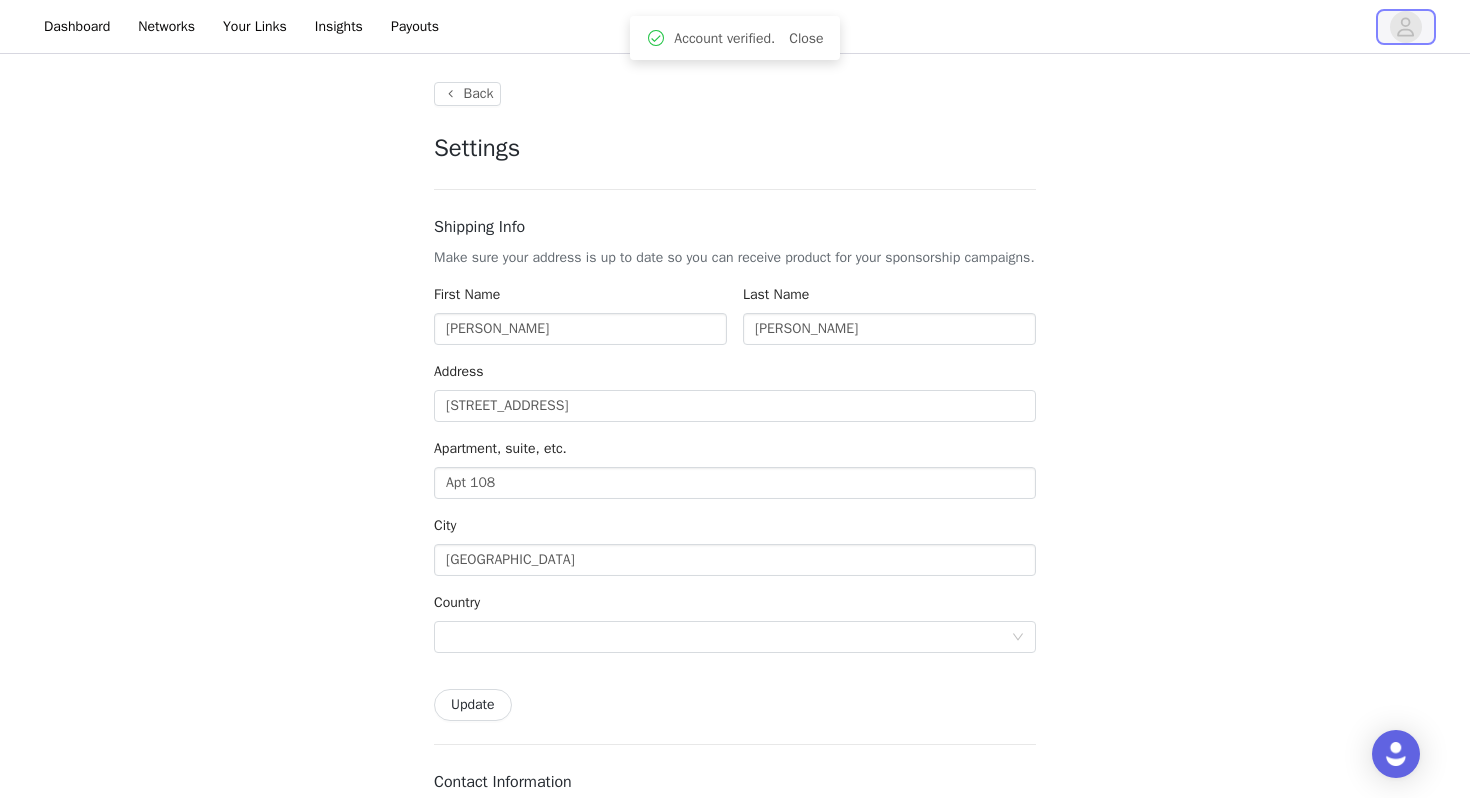 type on "+1 (United States)" 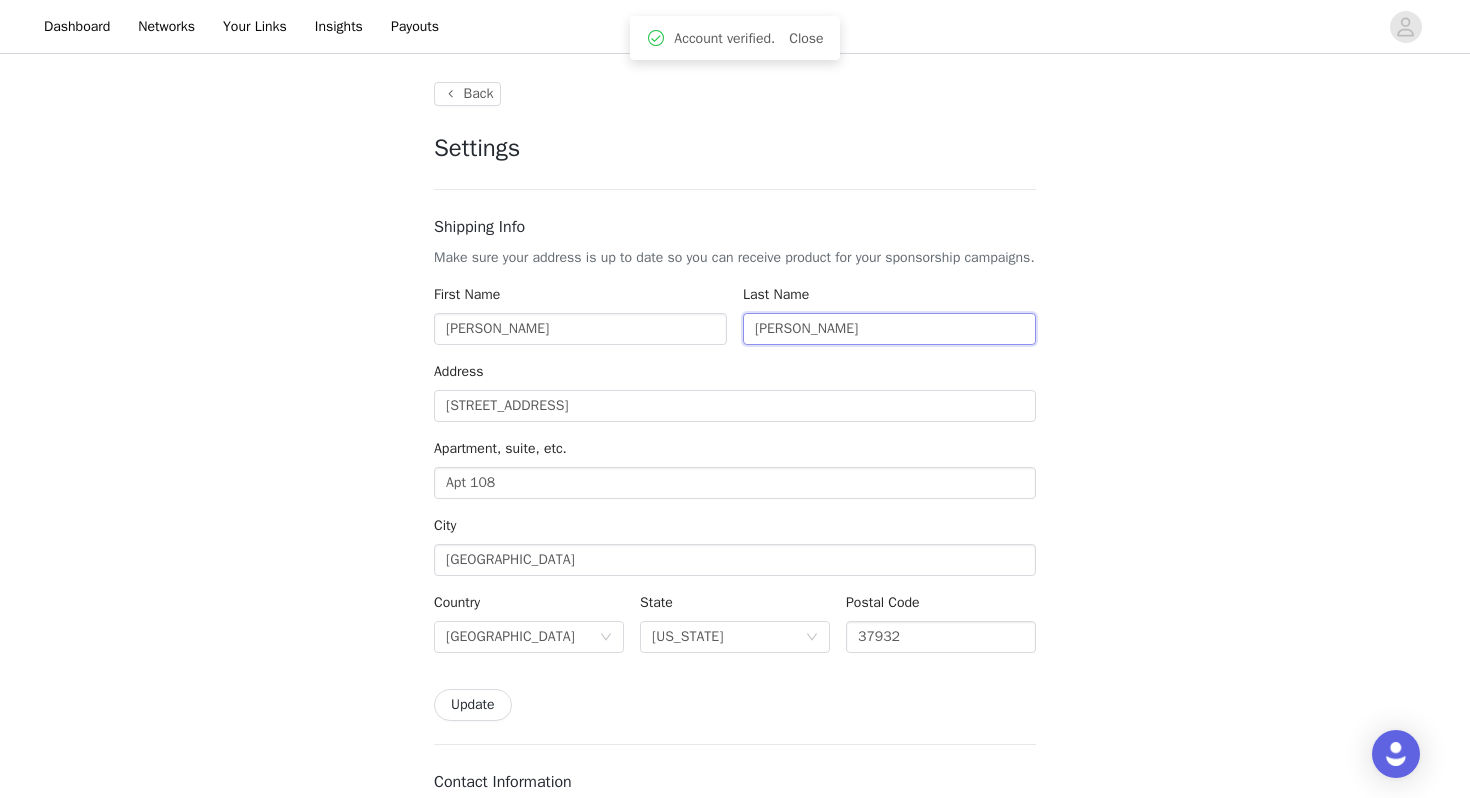 drag, startPoint x: 868, startPoint y: 349, endPoint x: 645, endPoint y: 331, distance: 223.72528 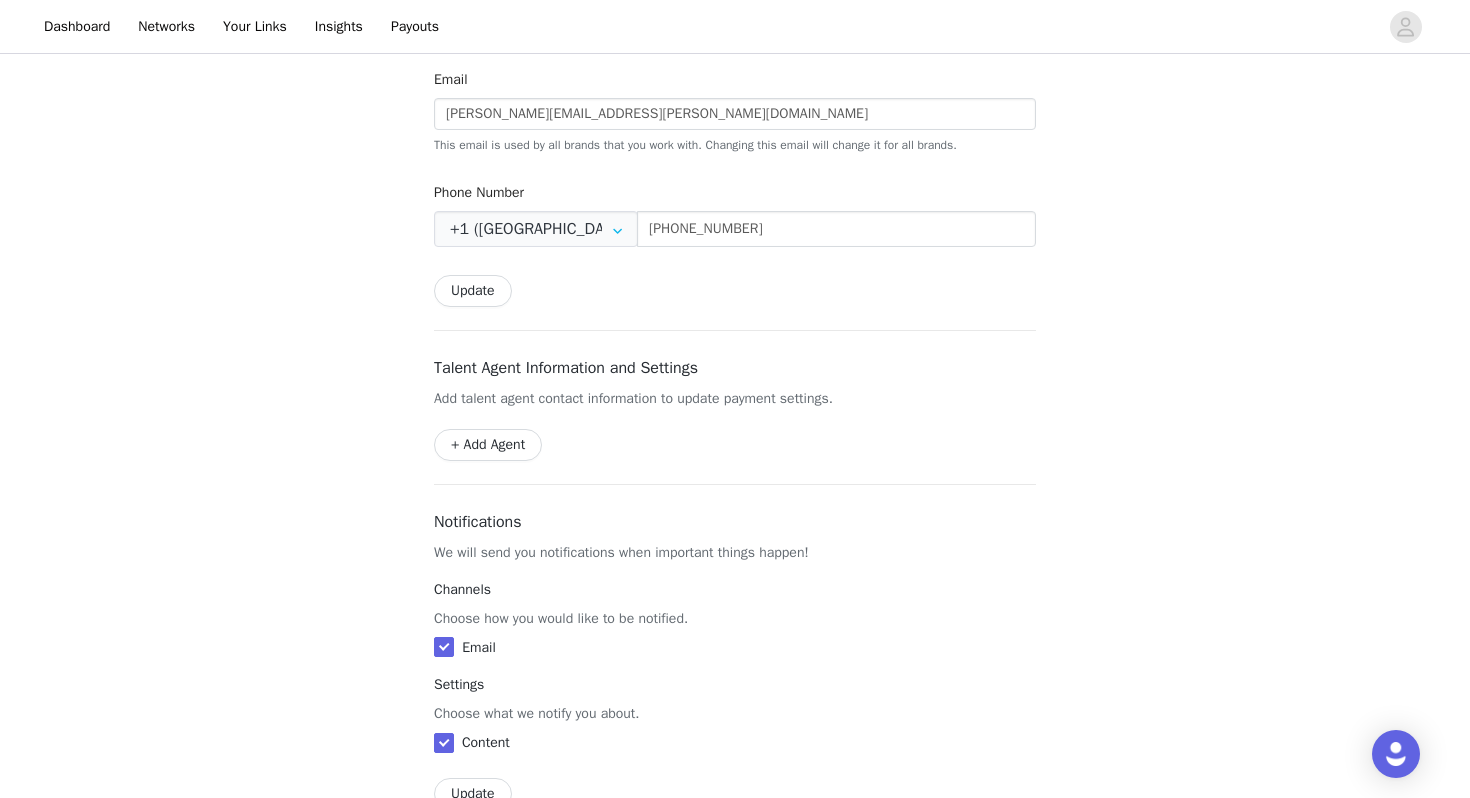 scroll, scrollTop: 769, scrollLeft: 0, axis: vertical 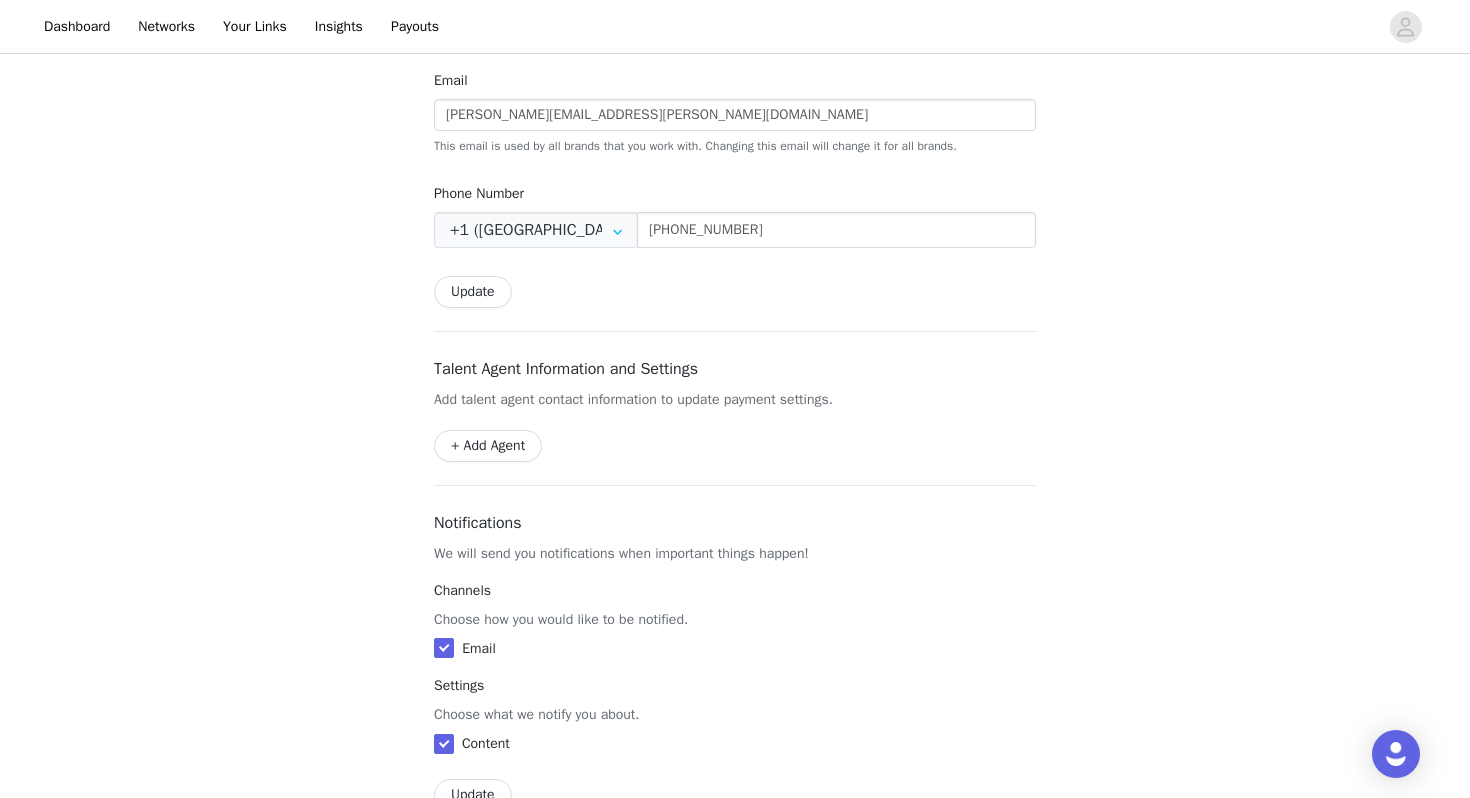 type on "Cox" 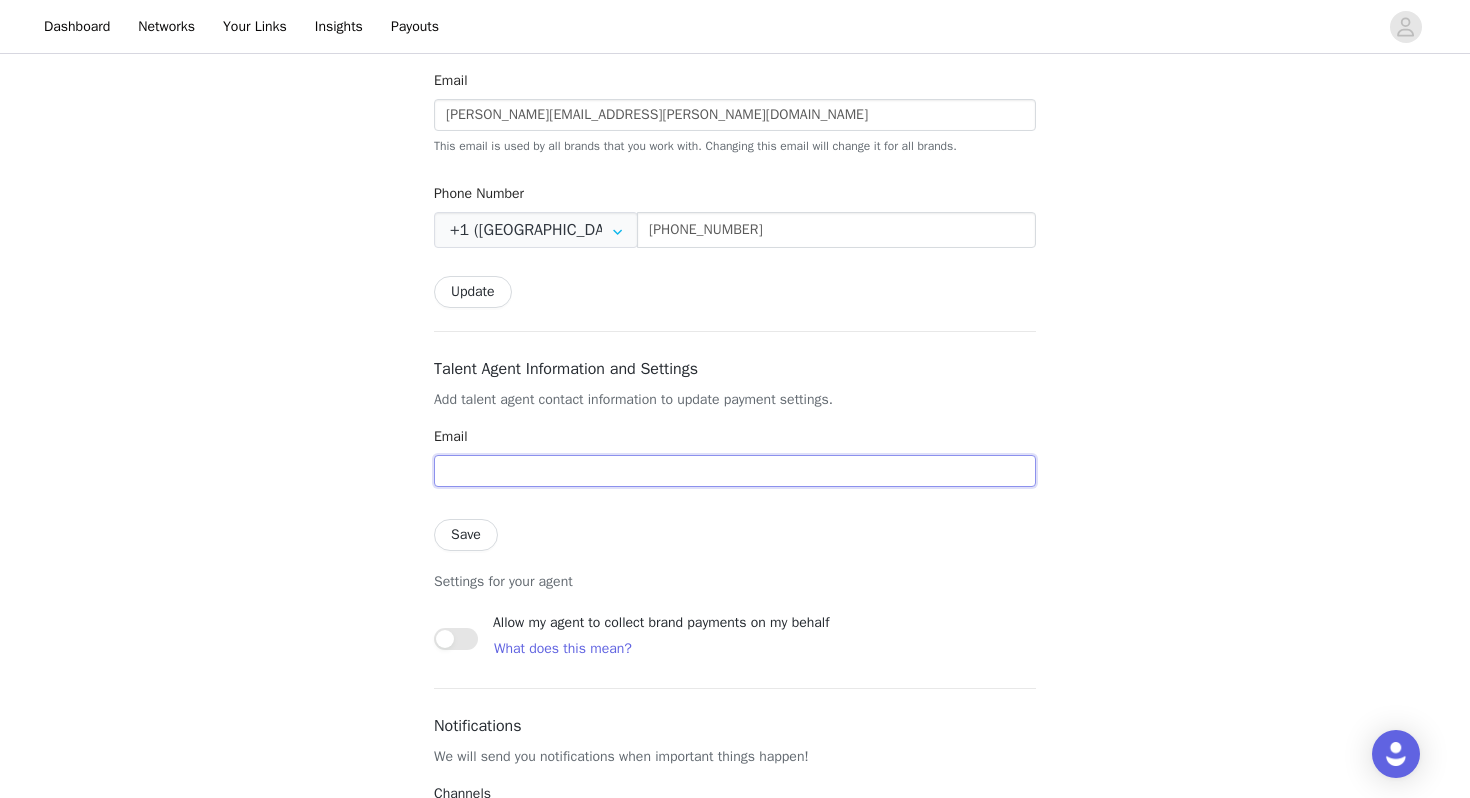 click at bounding box center (735, 471) 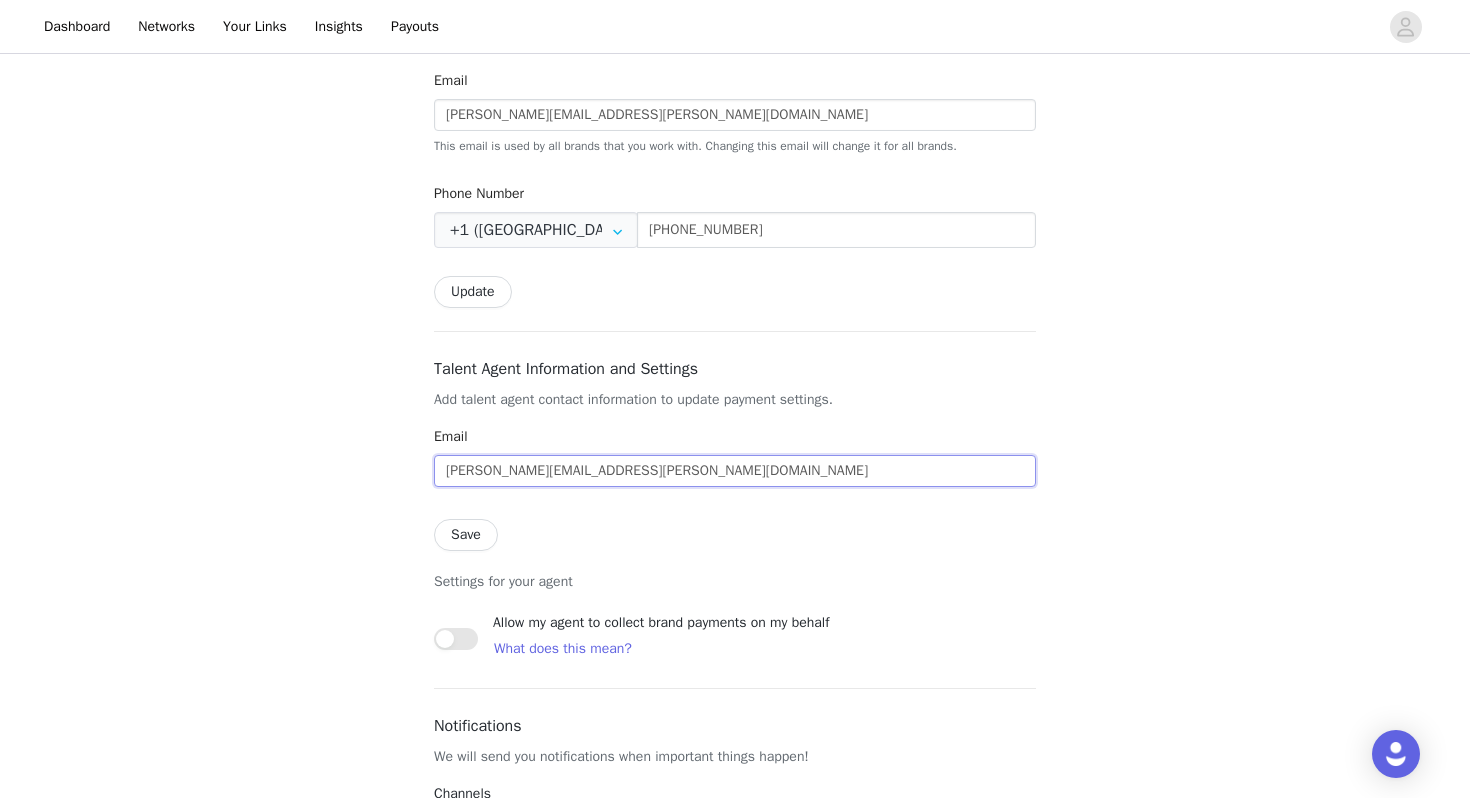 type on "brianna.olszewski@shinetalentgroup.com" 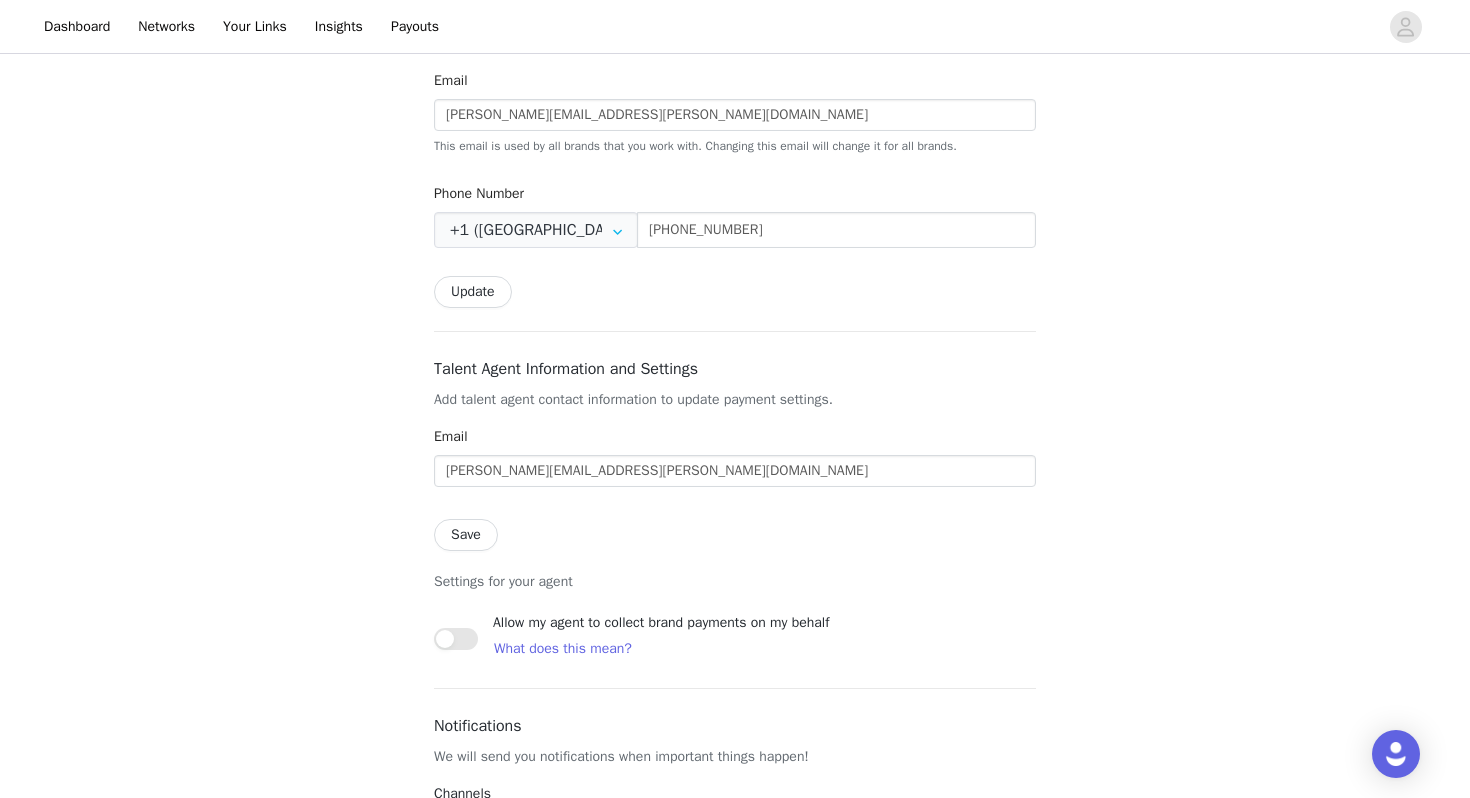 click on "Save" at bounding box center [466, 535] 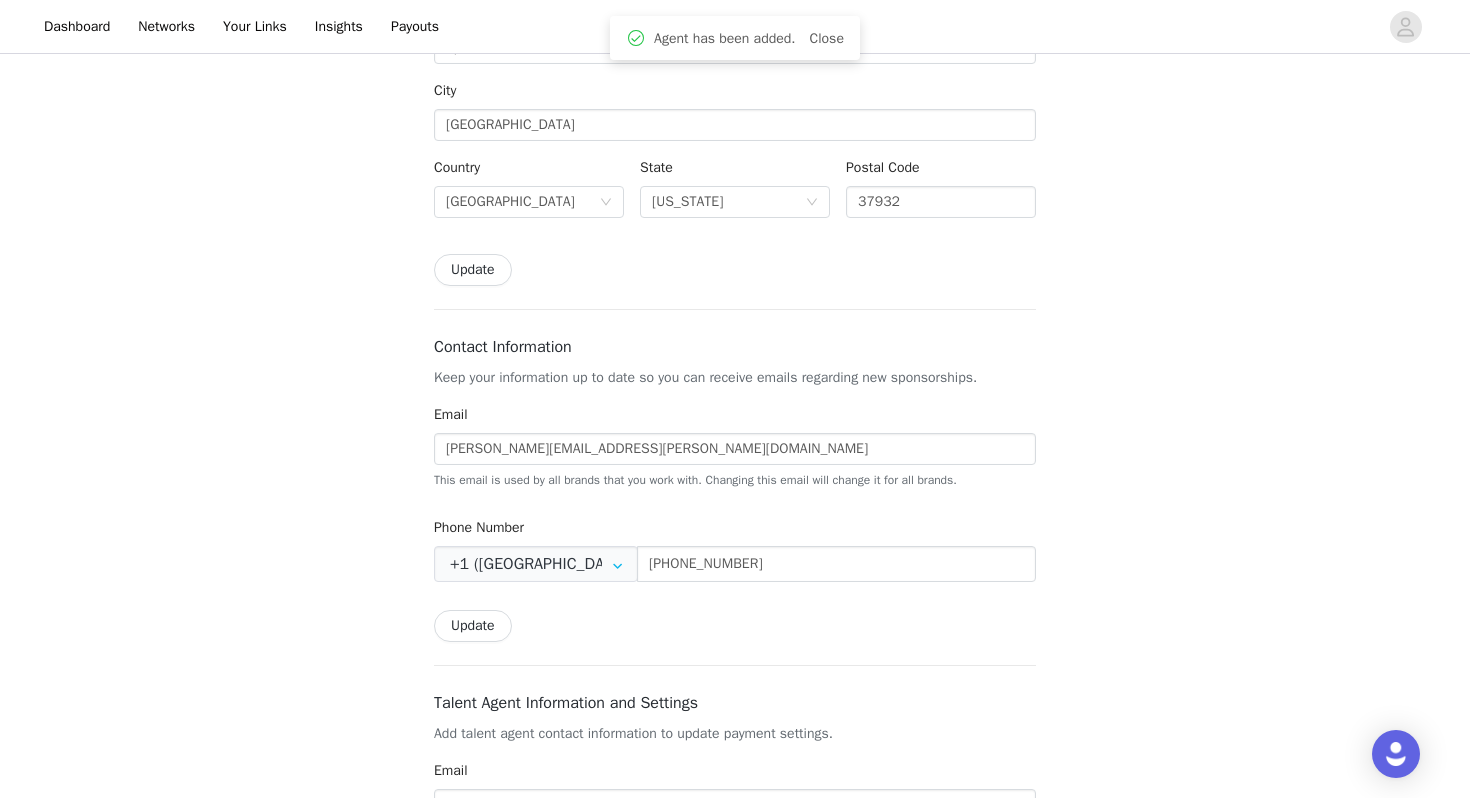 scroll, scrollTop: 0, scrollLeft: 0, axis: both 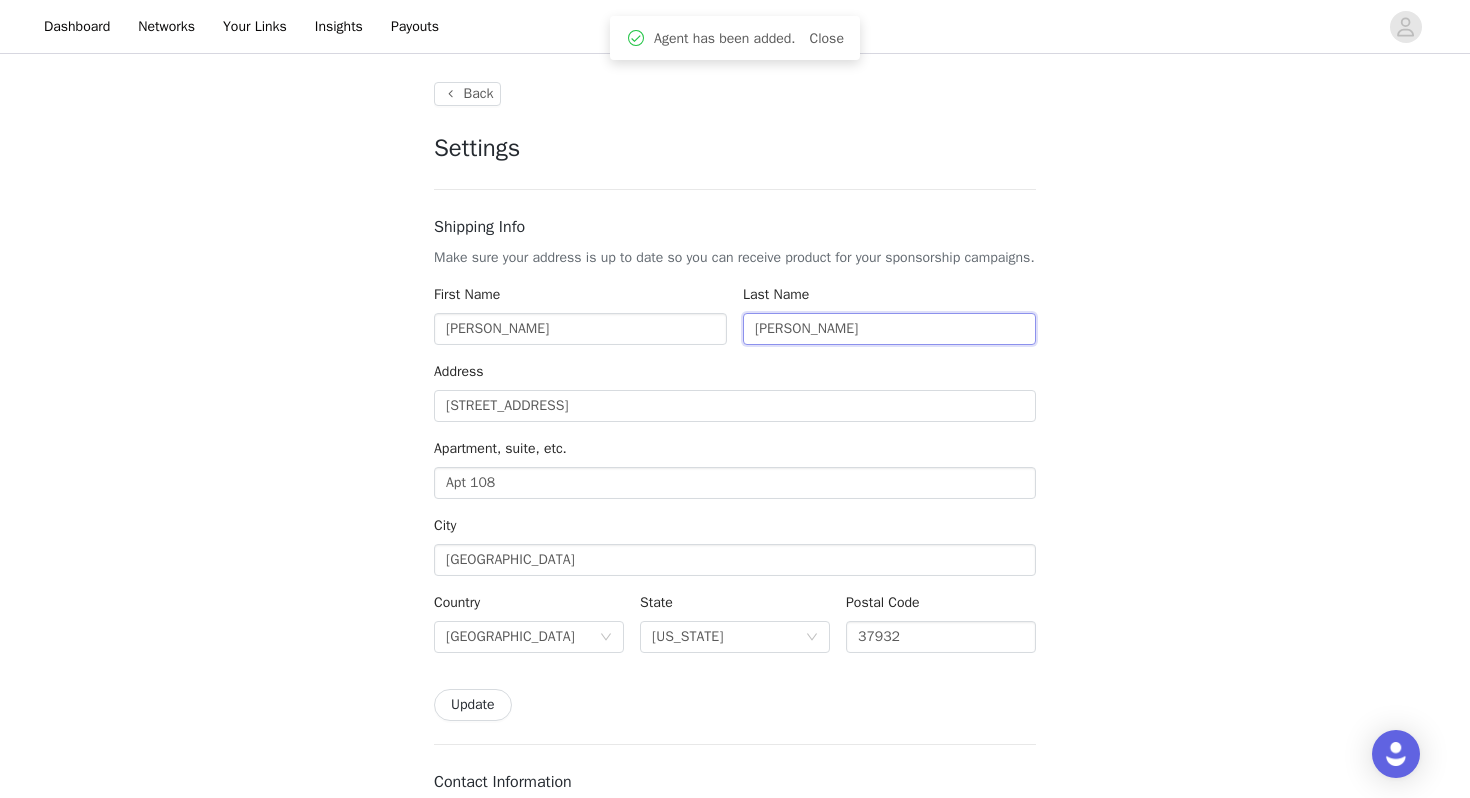 click on "Cox" at bounding box center [889, 329] 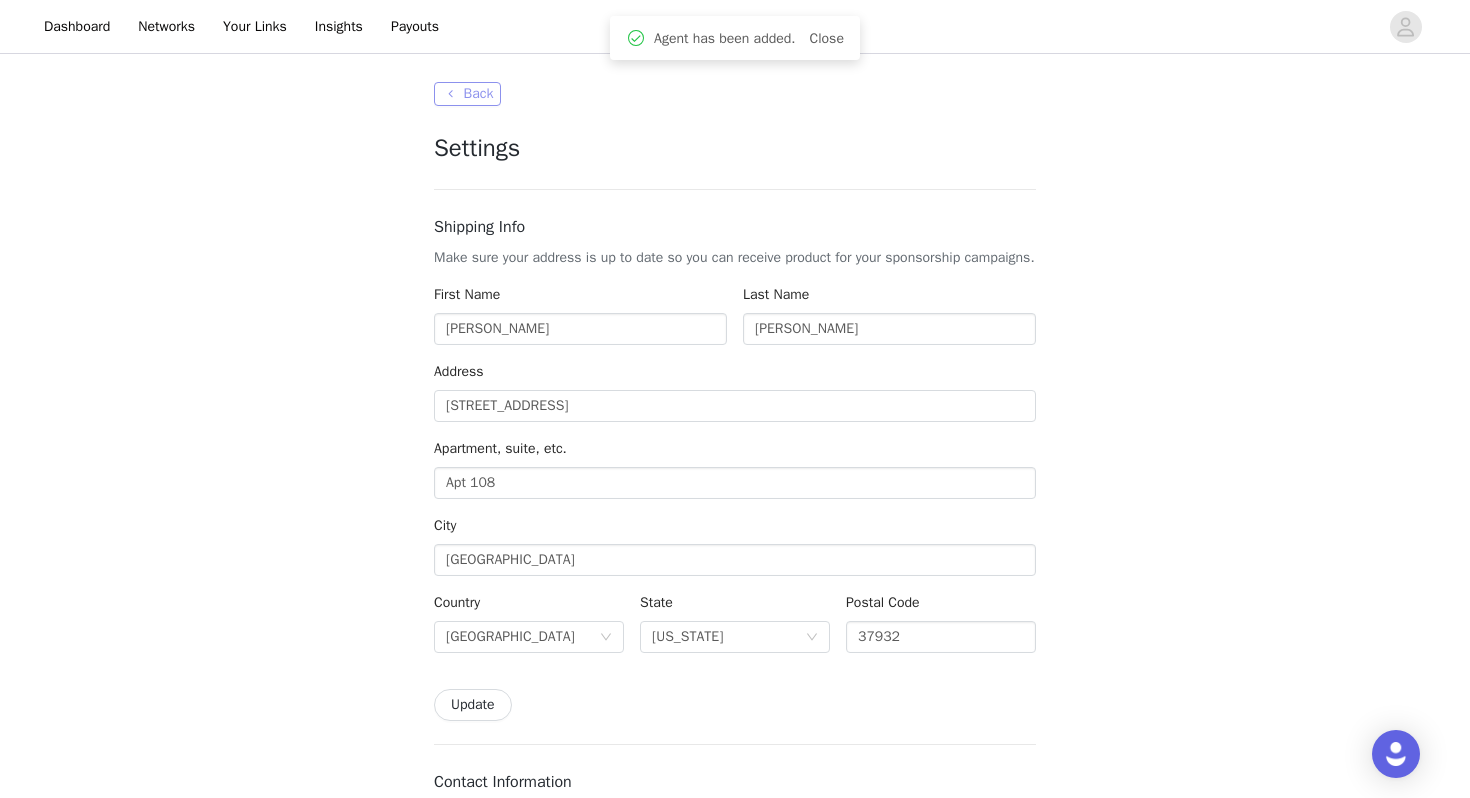 click on "Back" at bounding box center (467, 94) 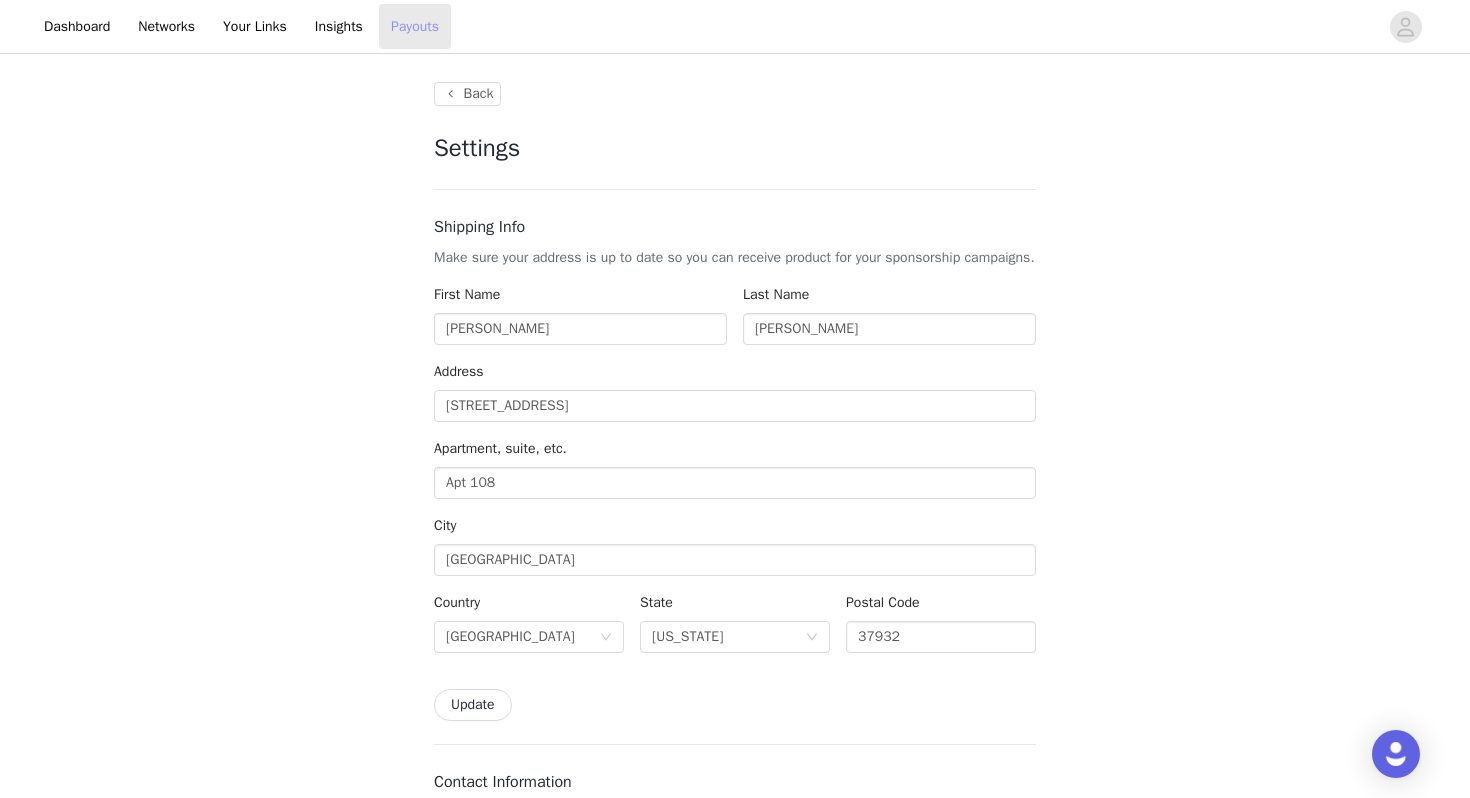 click on "Payouts" at bounding box center [415, 26] 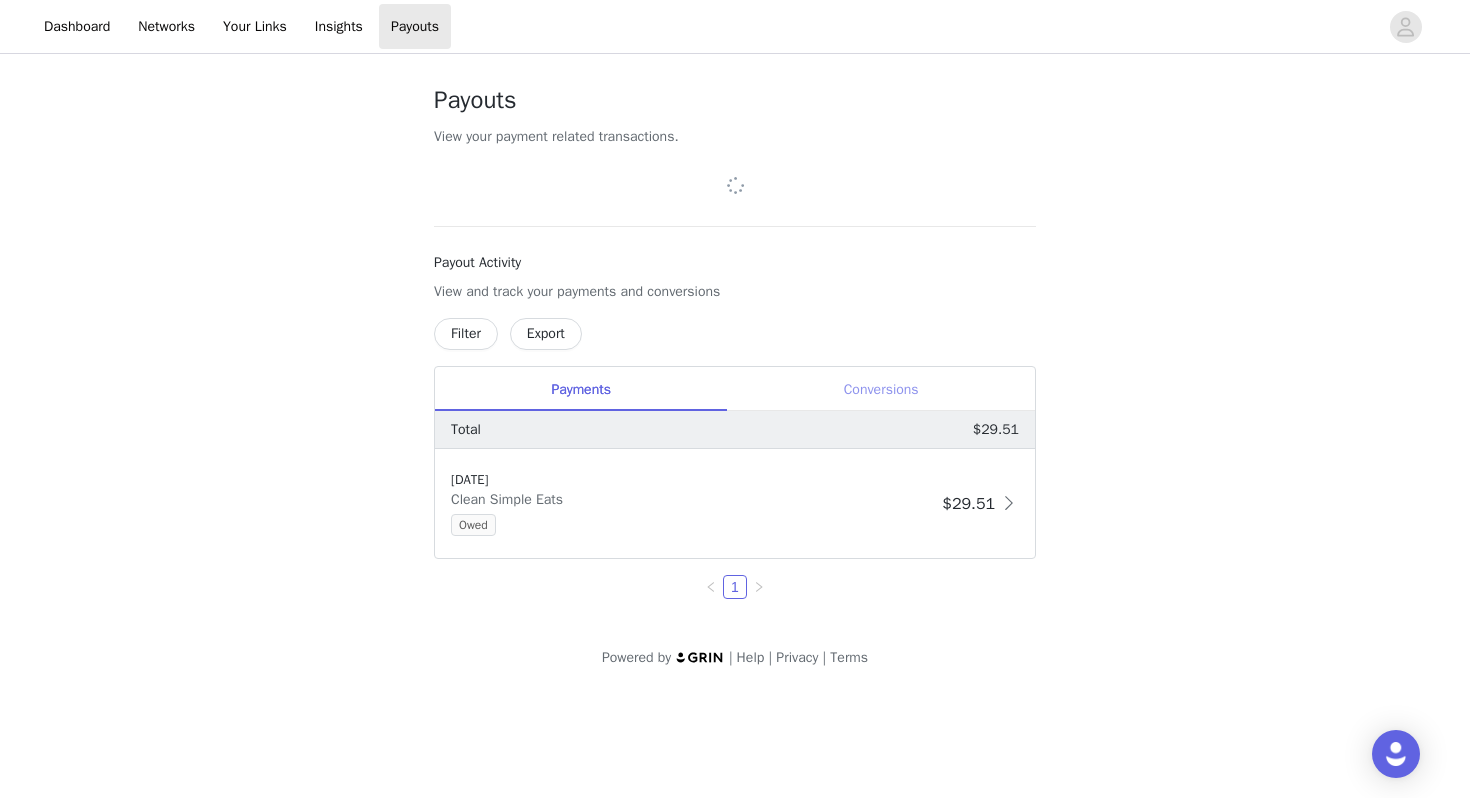 click on "Conversions" at bounding box center [881, 389] 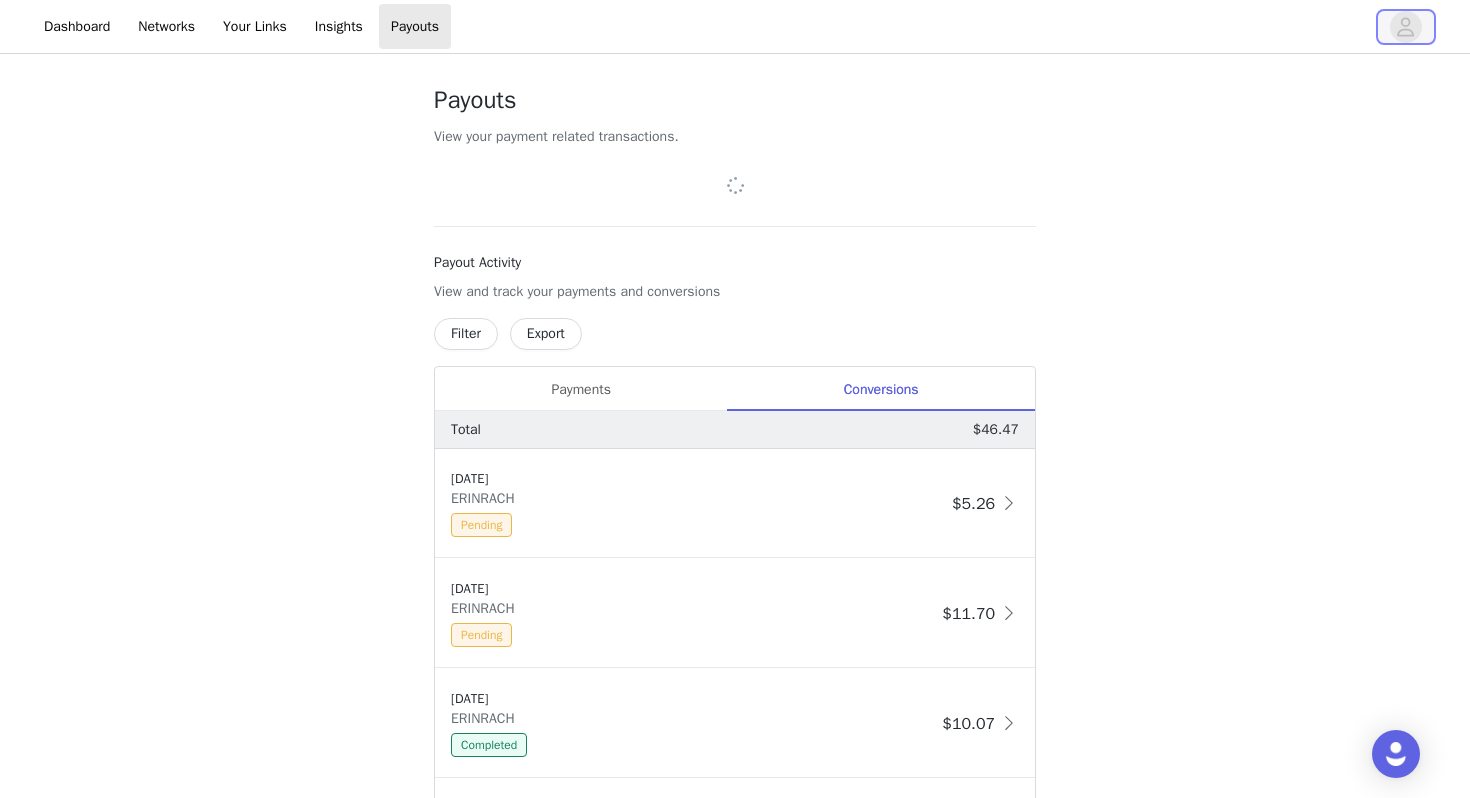click 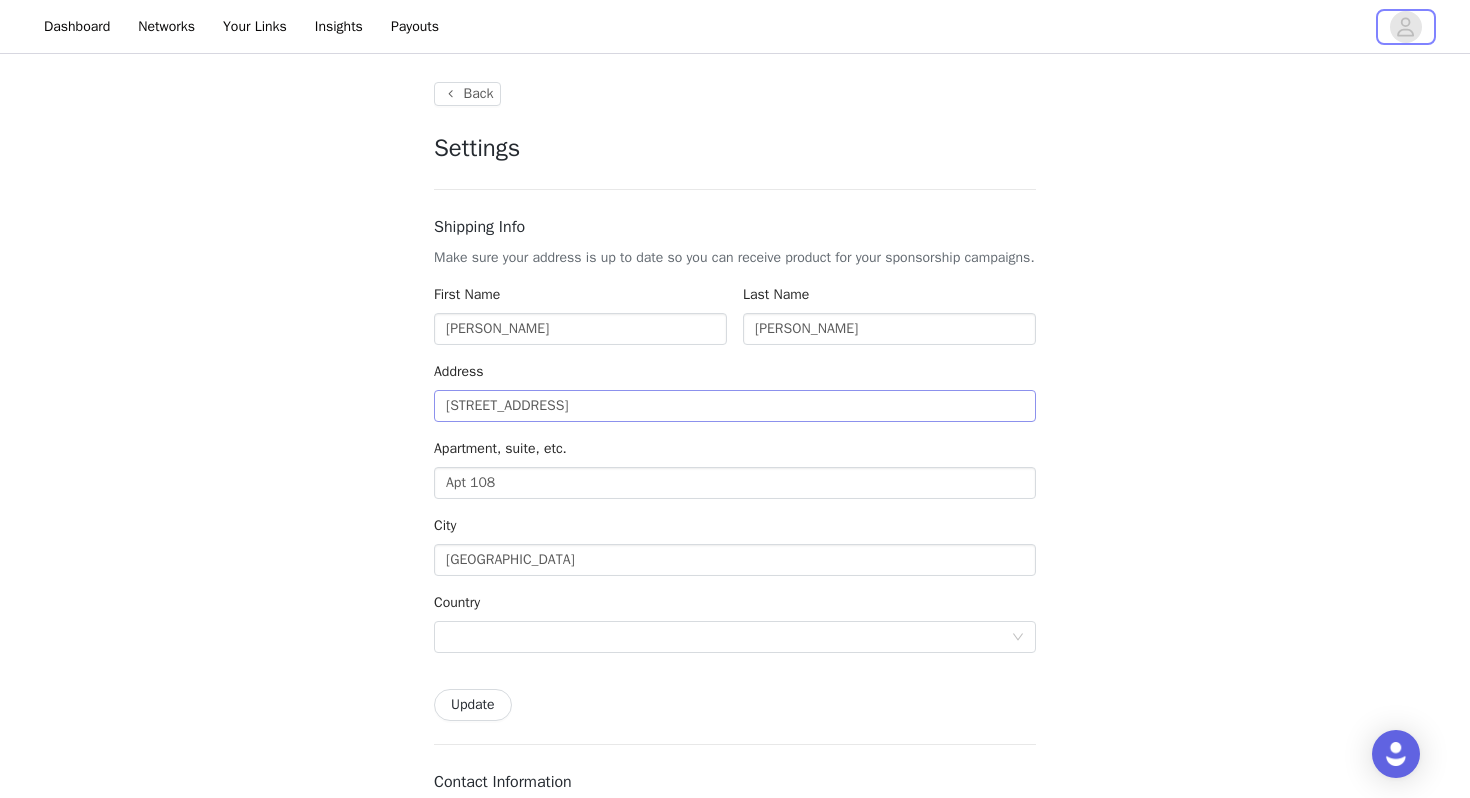 type on "+1 (United States)" 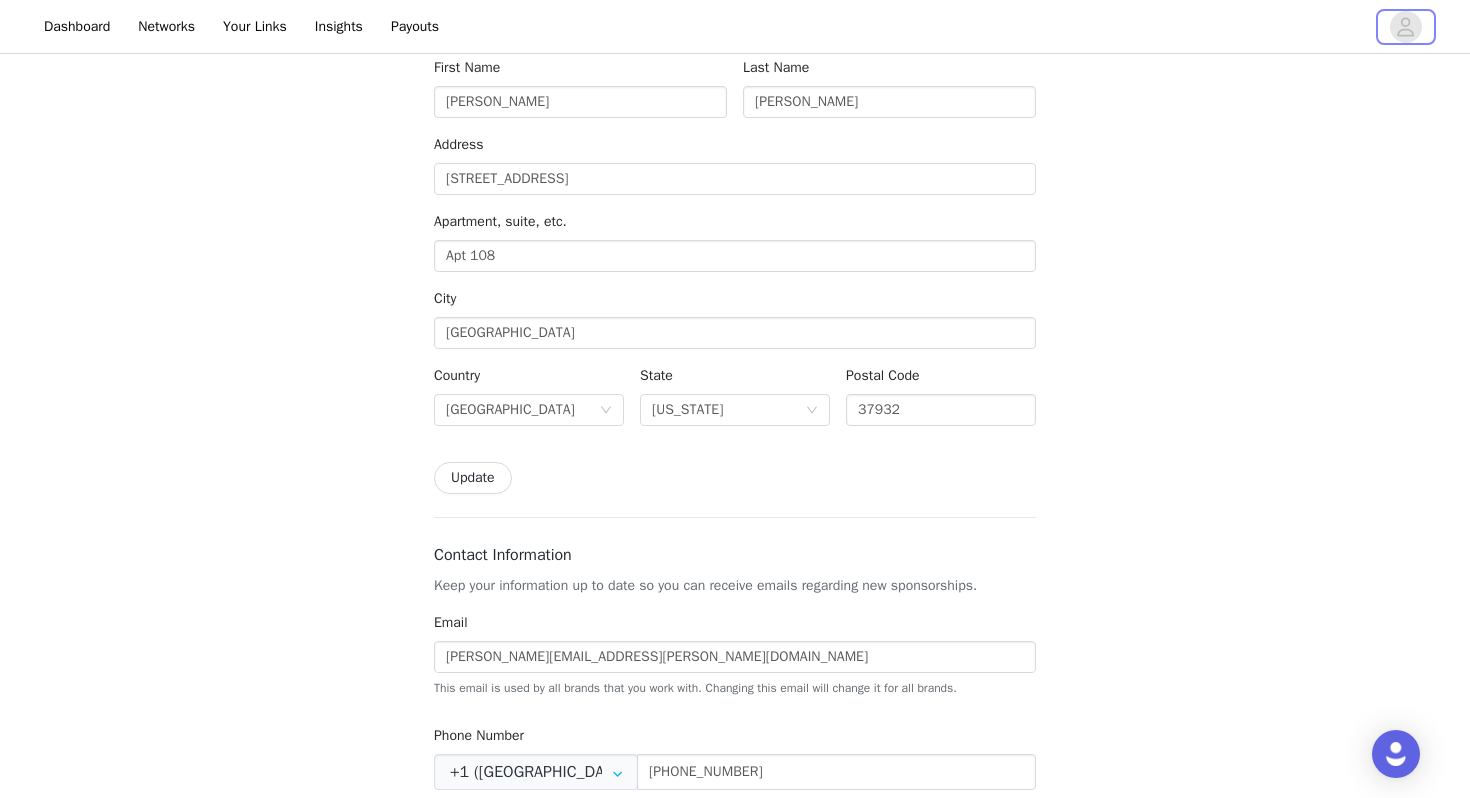 scroll, scrollTop: 0, scrollLeft: 0, axis: both 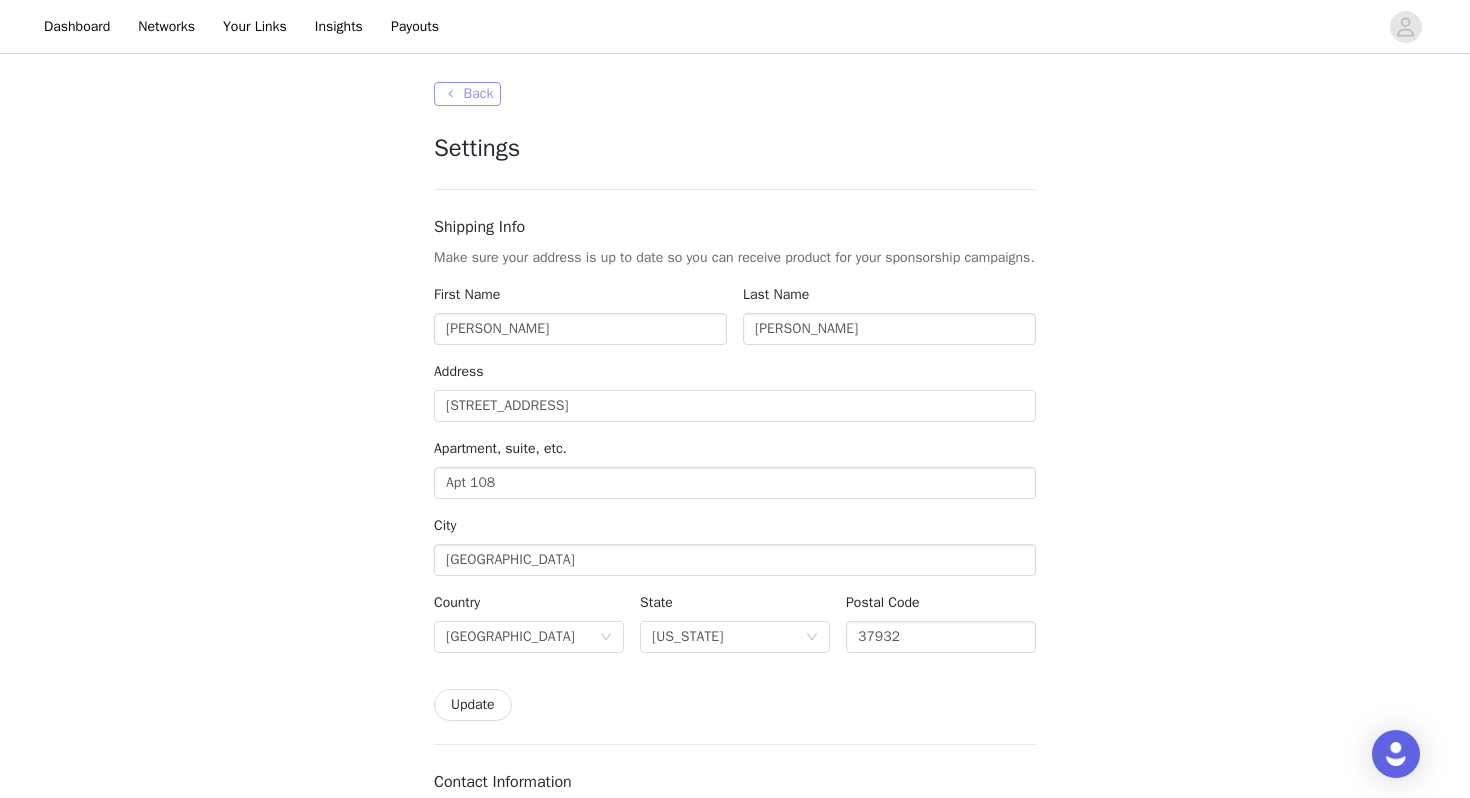 click on "Back" at bounding box center [467, 94] 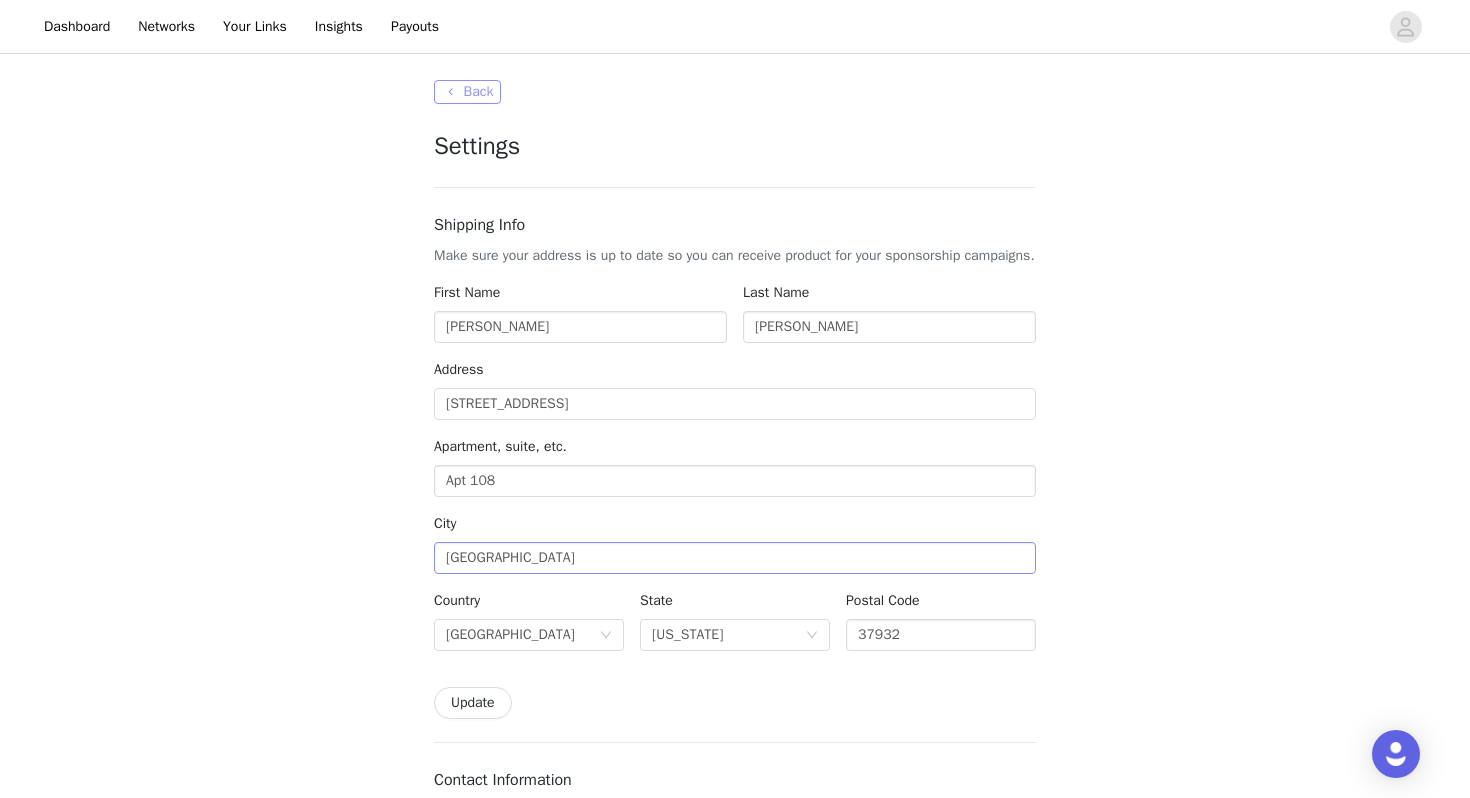 scroll, scrollTop: 4, scrollLeft: 0, axis: vertical 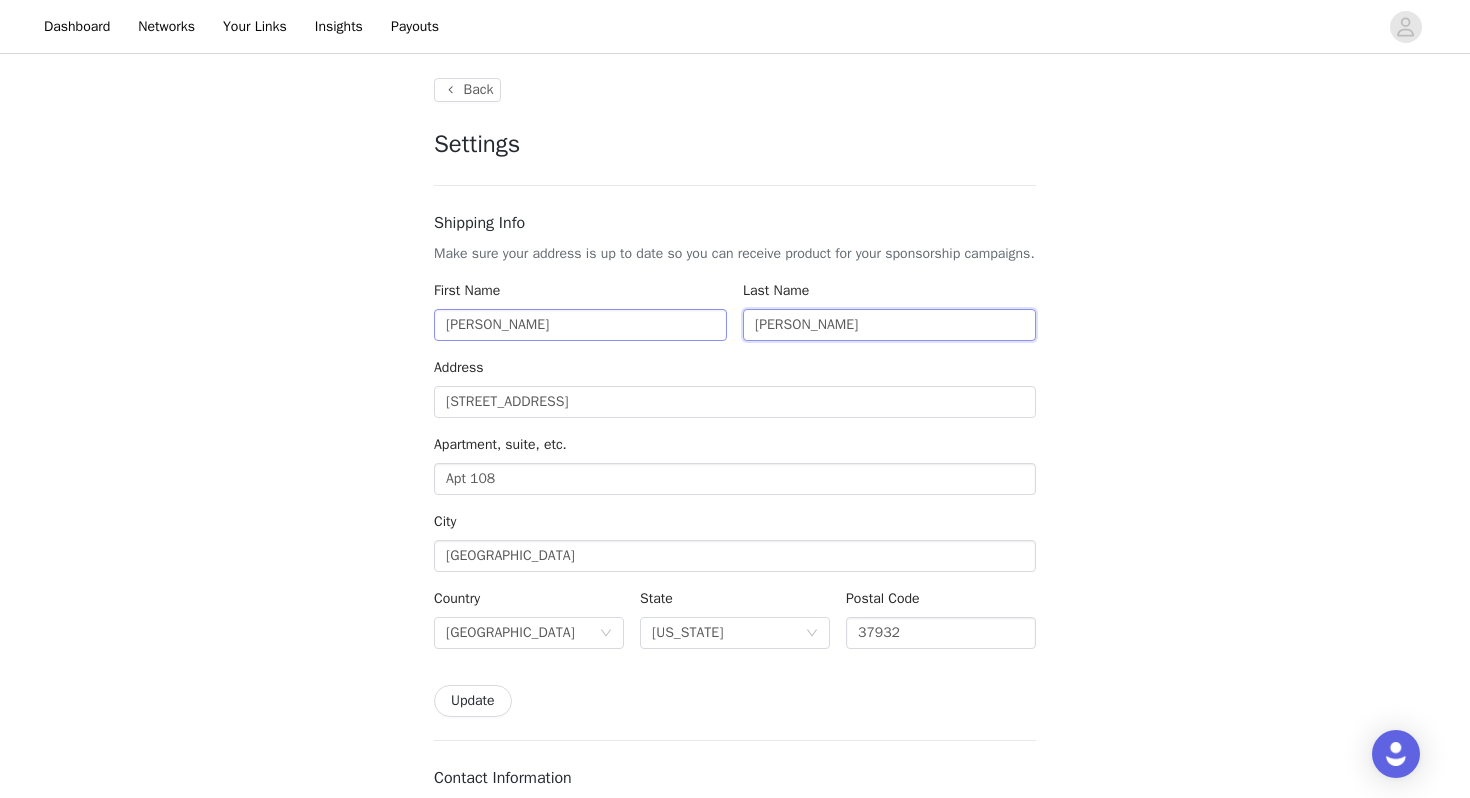 drag, startPoint x: 856, startPoint y: 351, endPoint x: 638, endPoint y: 351, distance: 218 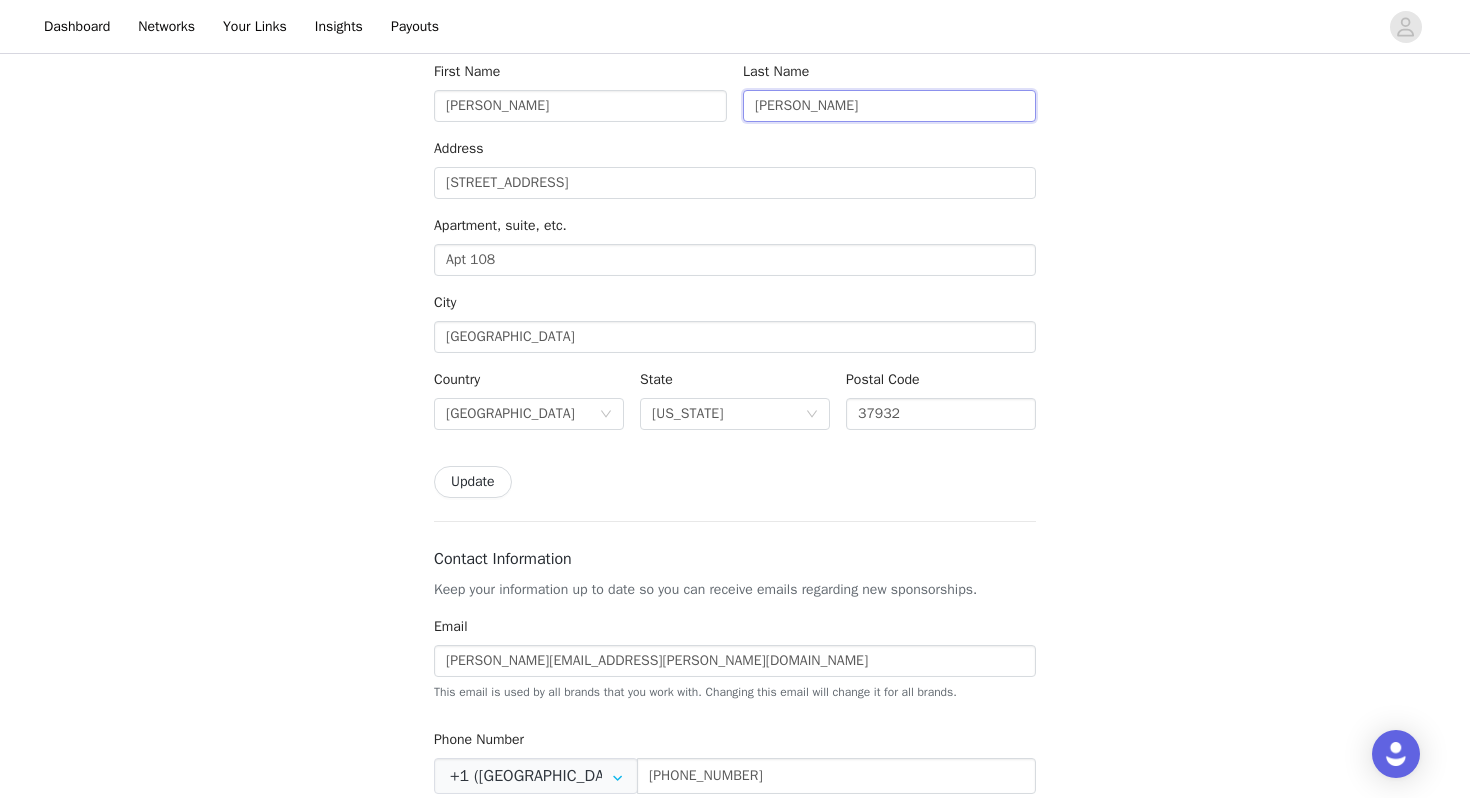 scroll, scrollTop: 227, scrollLeft: 0, axis: vertical 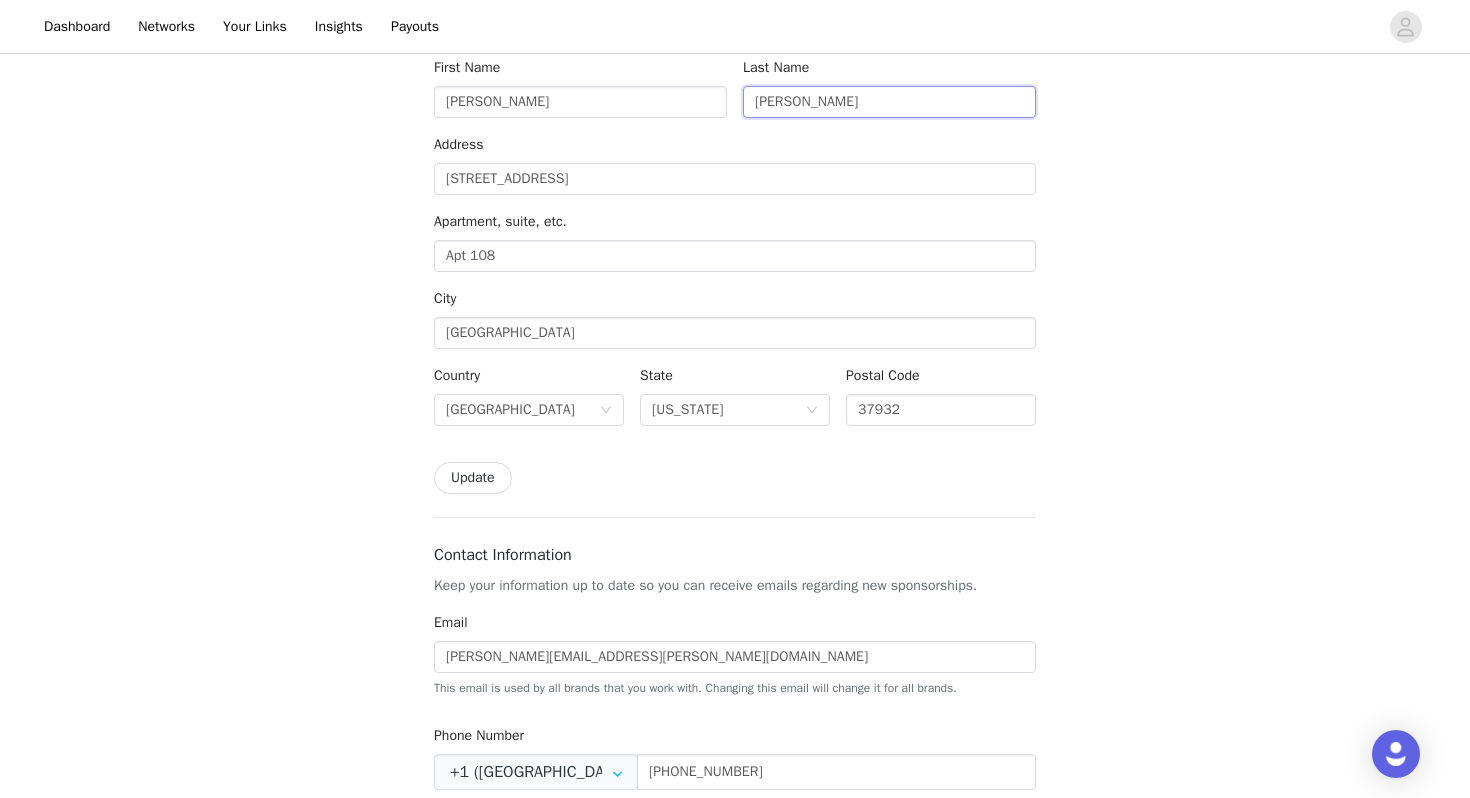 type on "Cox" 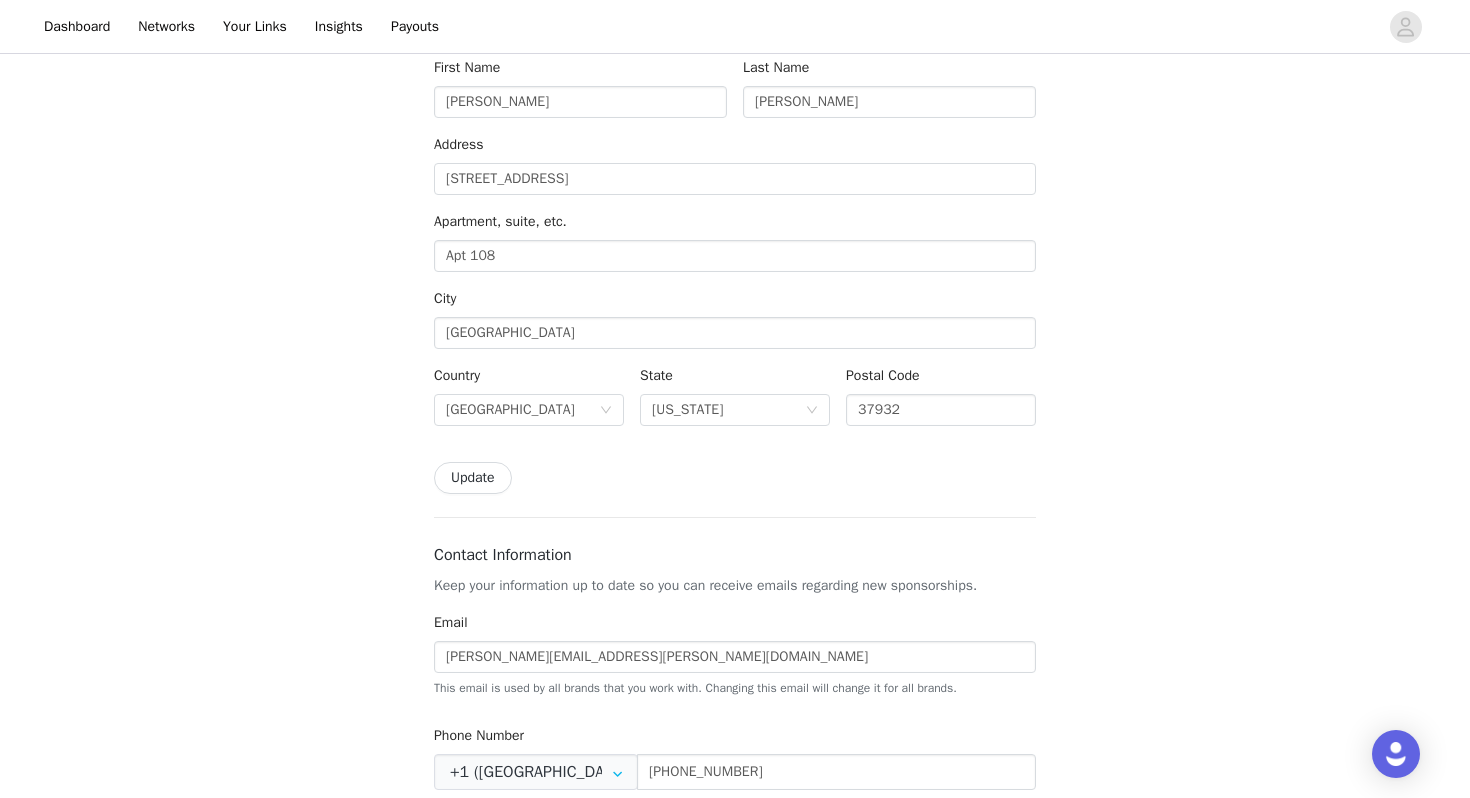 click on "Update" at bounding box center [473, 478] 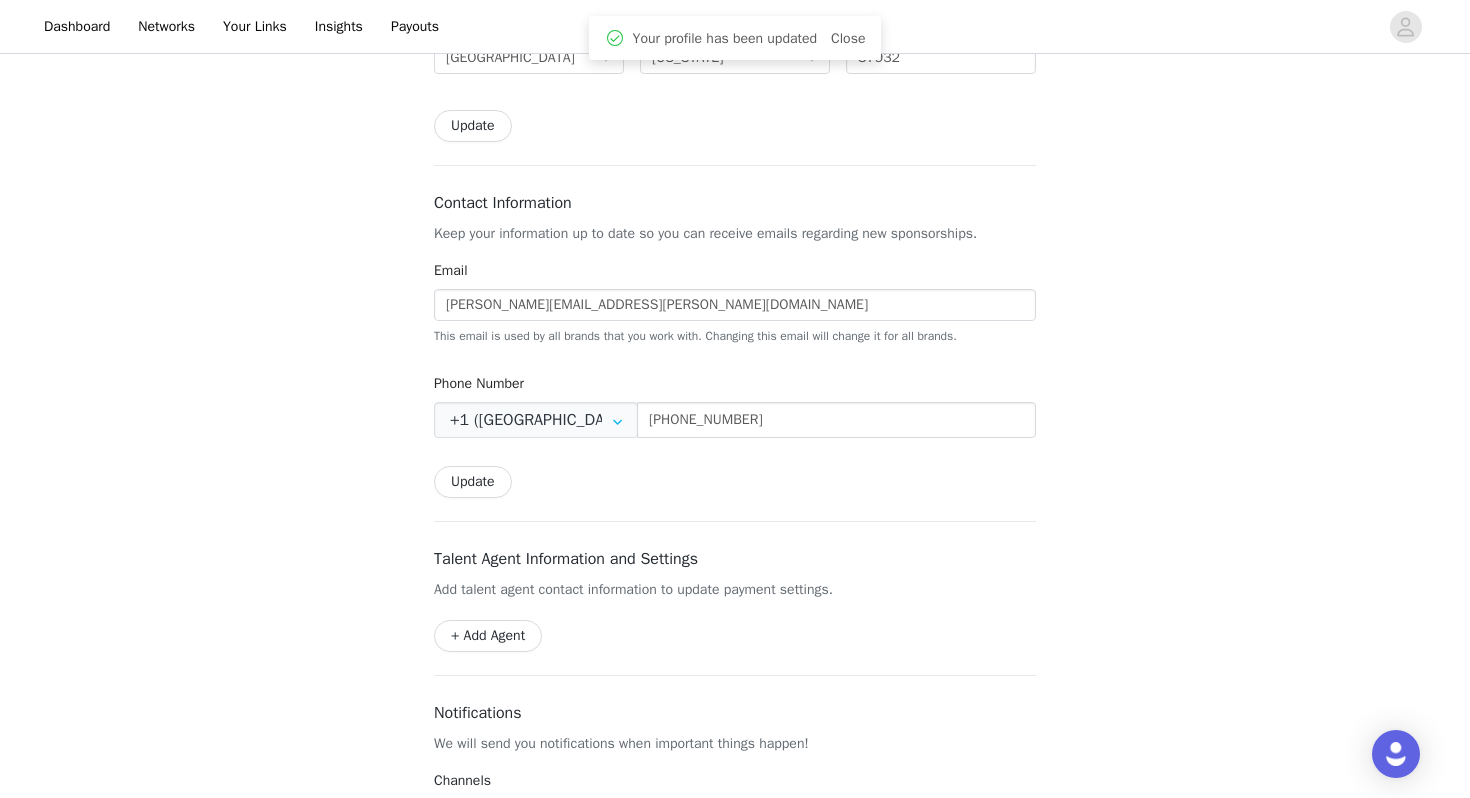 scroll, scrollTop: 576, scrollLeft: 0, axis: vertical 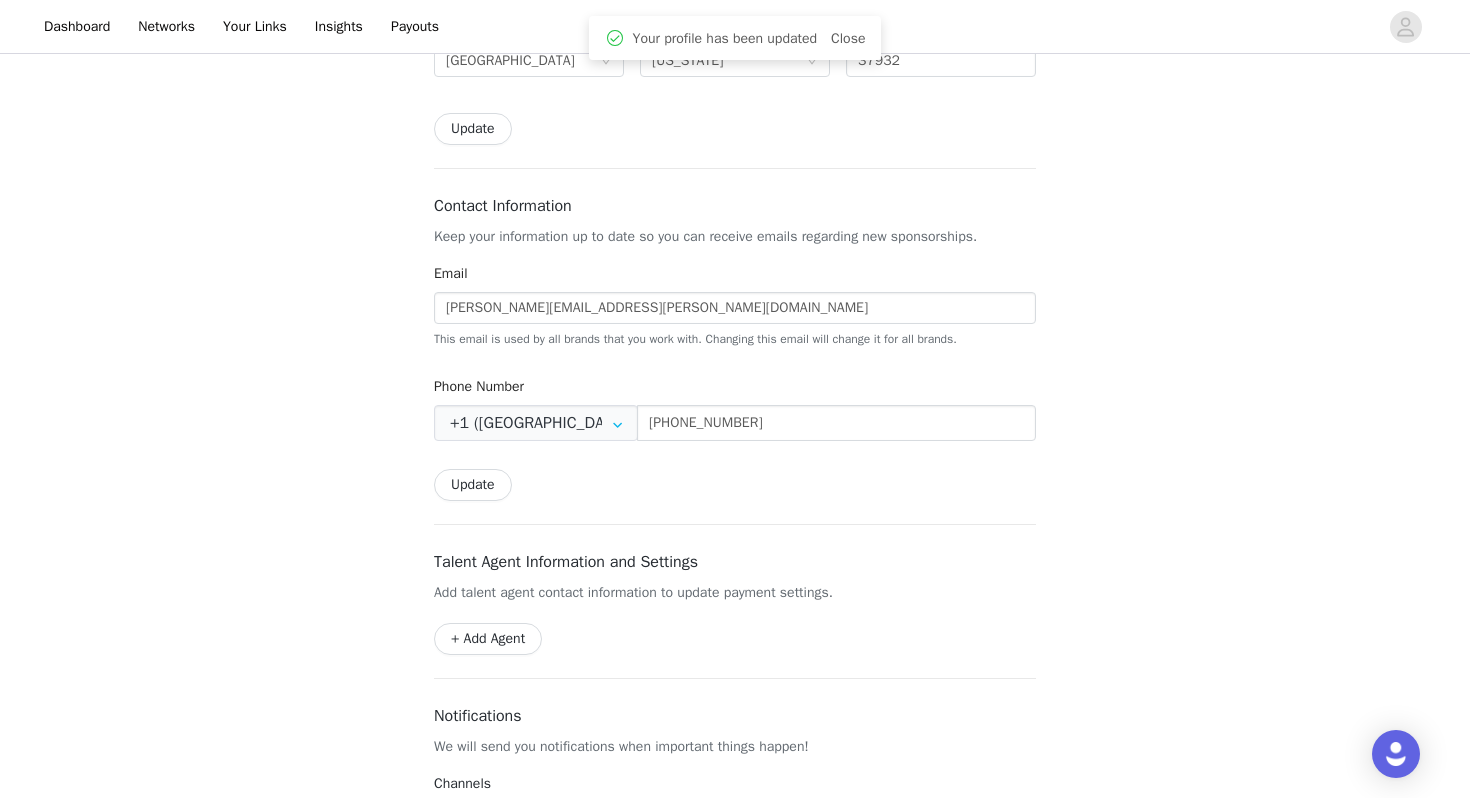 click on "Update" at bounding box center [473, 485] 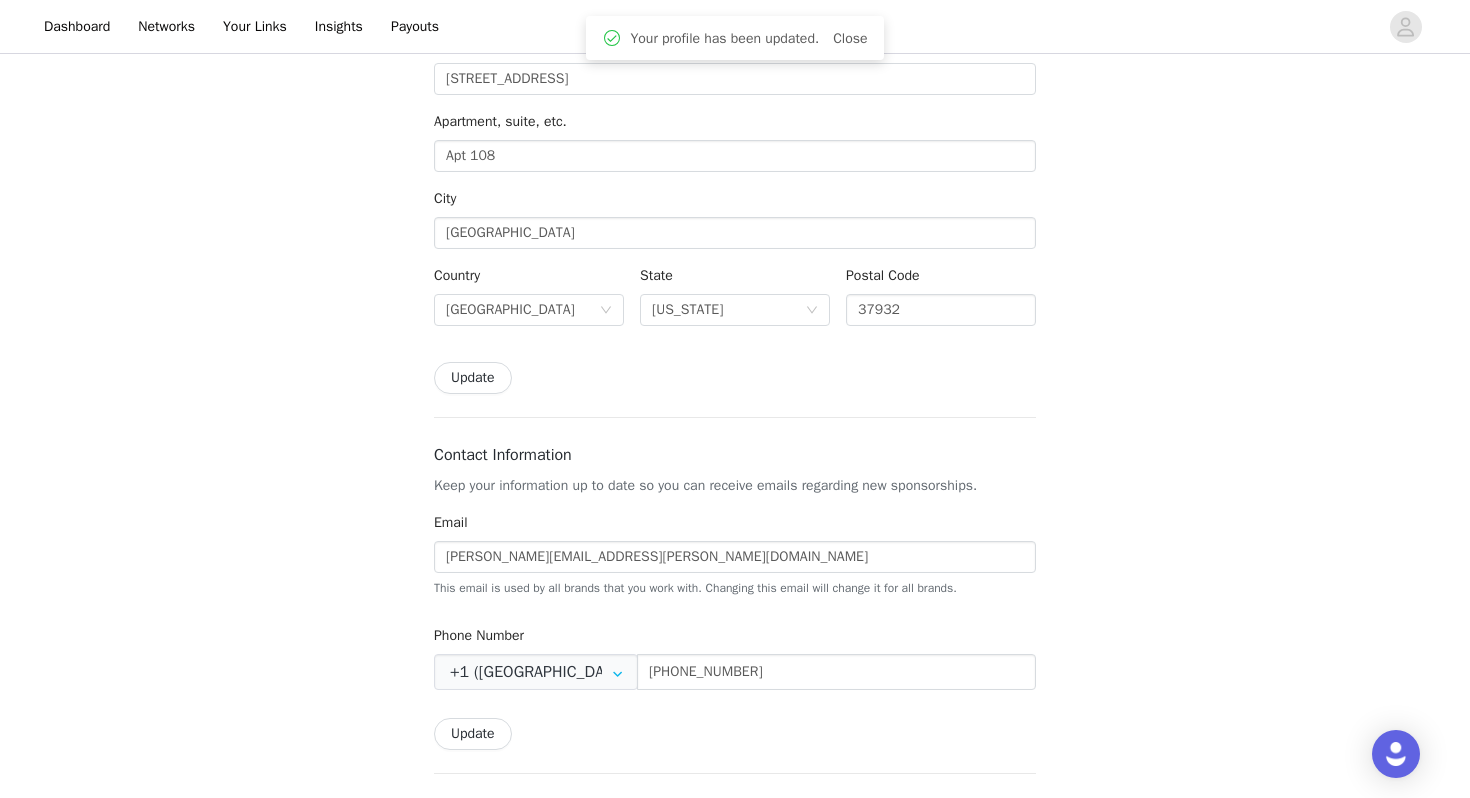 scroll, scrollTop: 0, scrollLeft: 0, axis: both 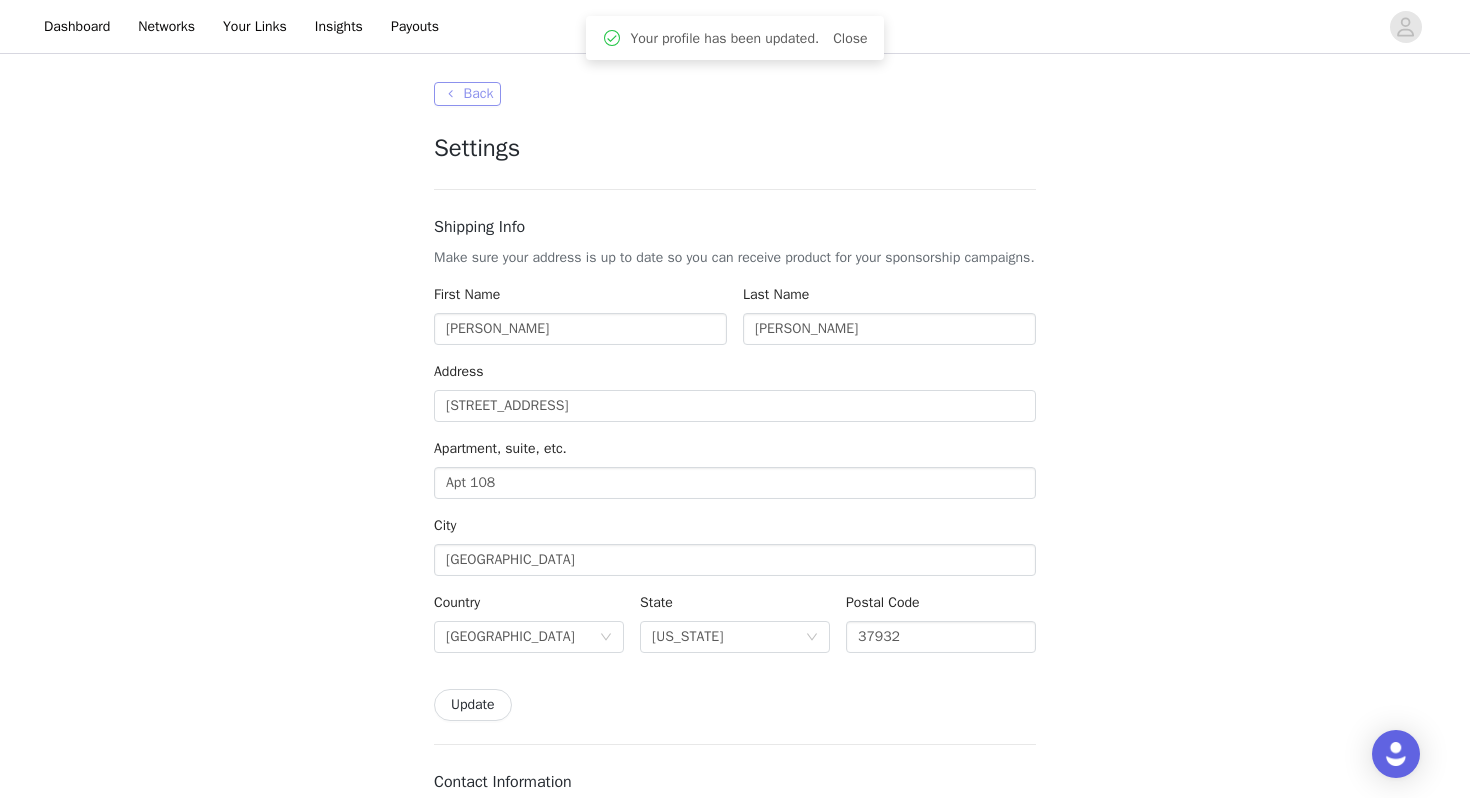 click on "Back" at bounding box center [467, 94] 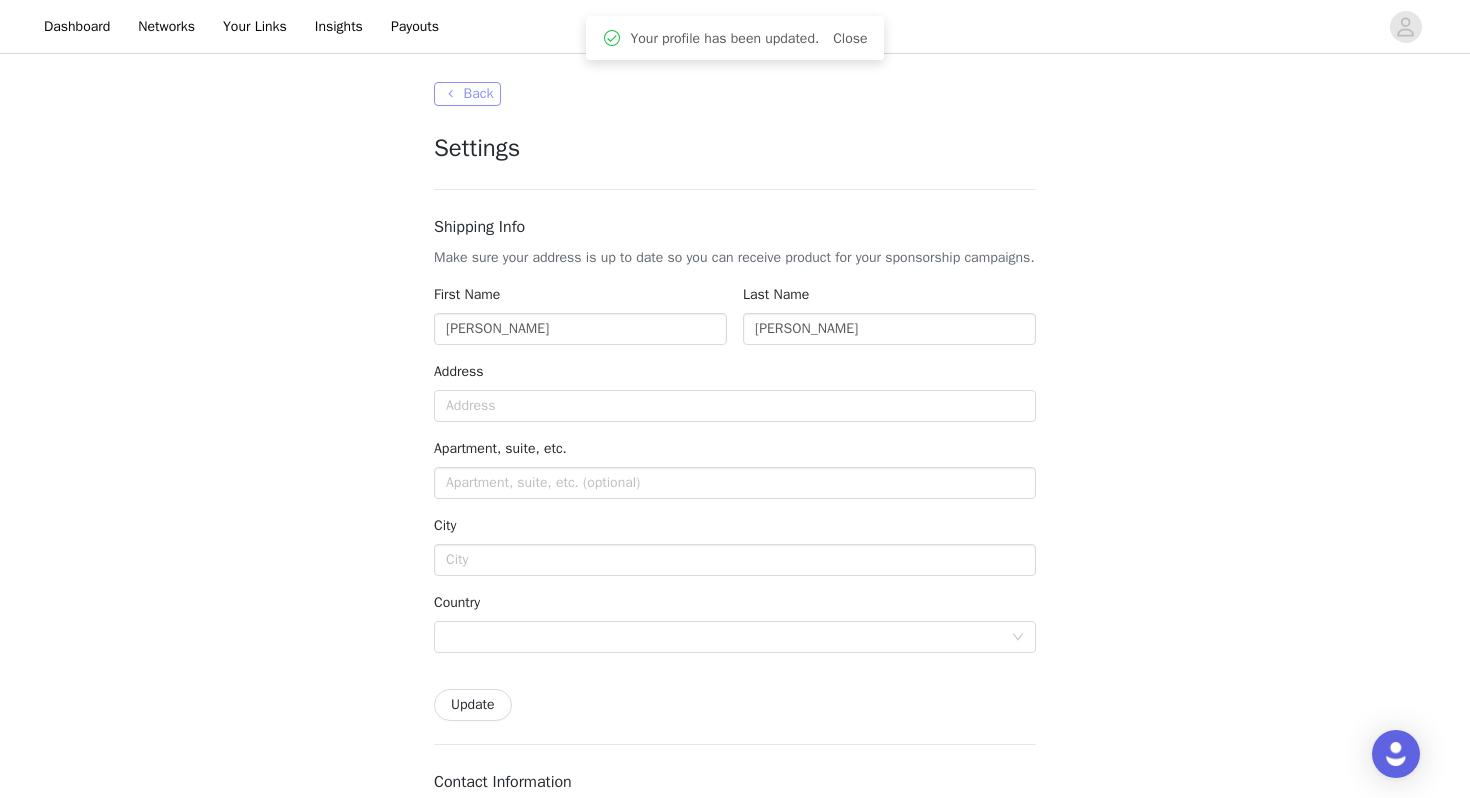 click on "Back" at bounding box center (467, 94) 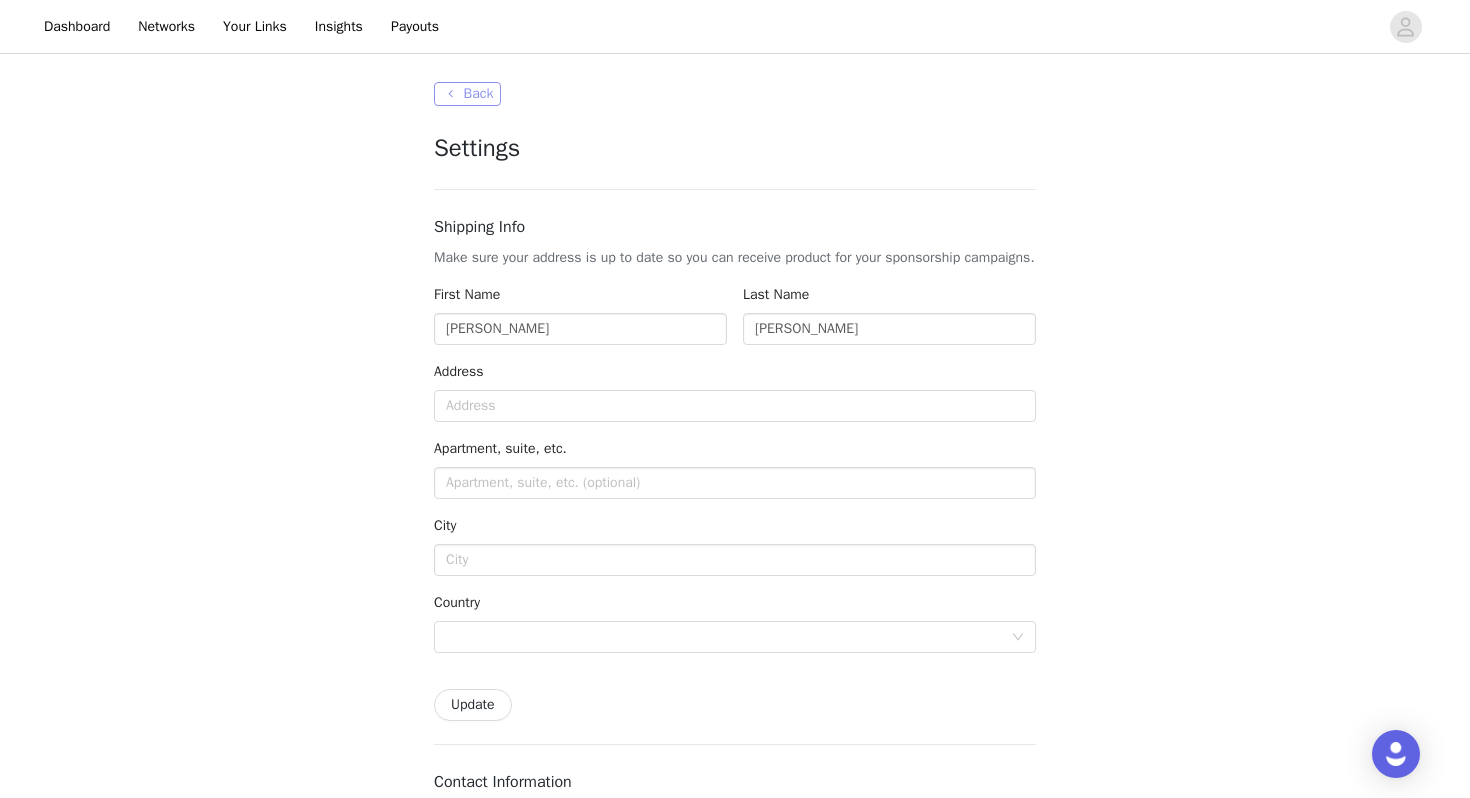 click on "Back" at bounding box center (467, 94) 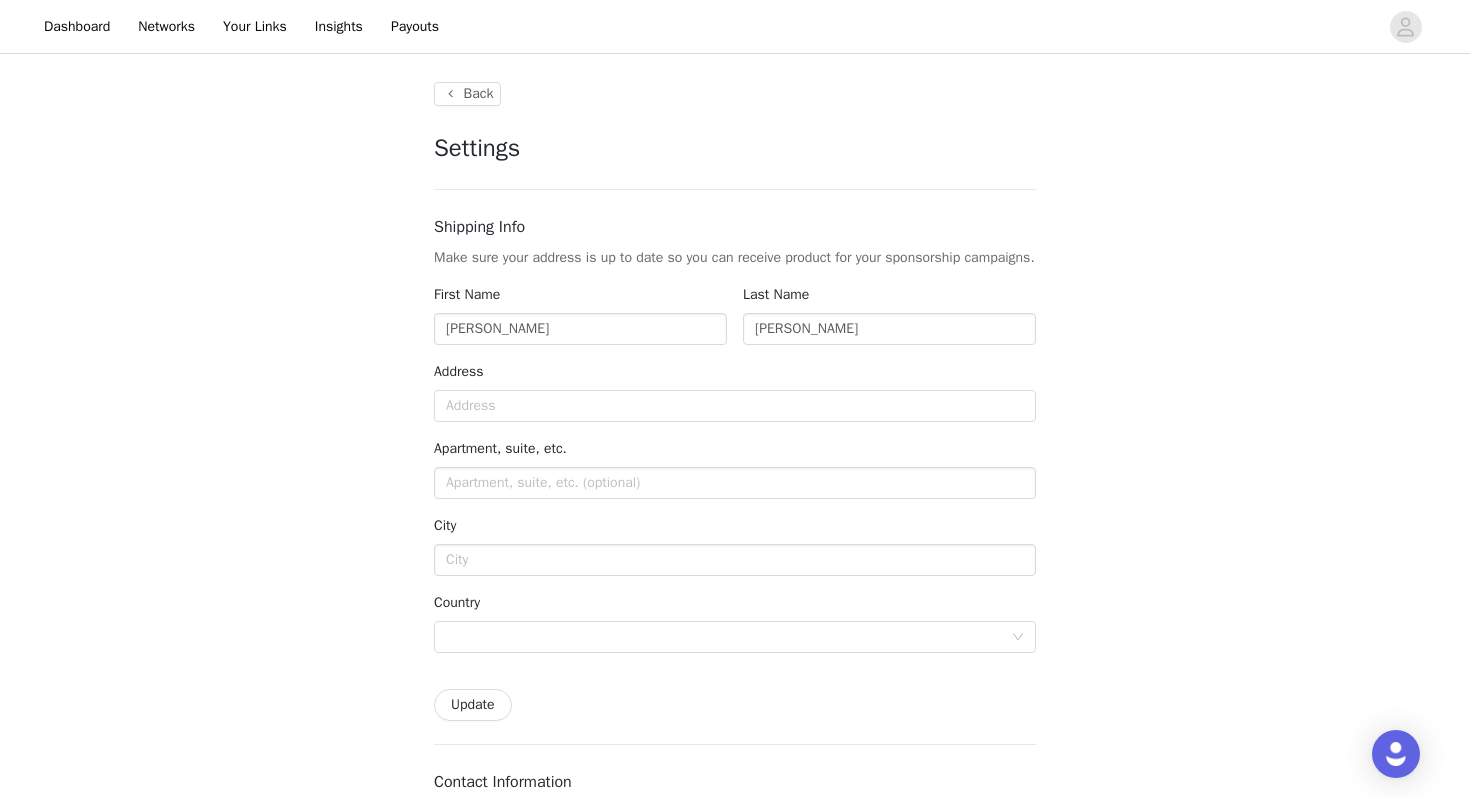 type on "+1 (United States)" 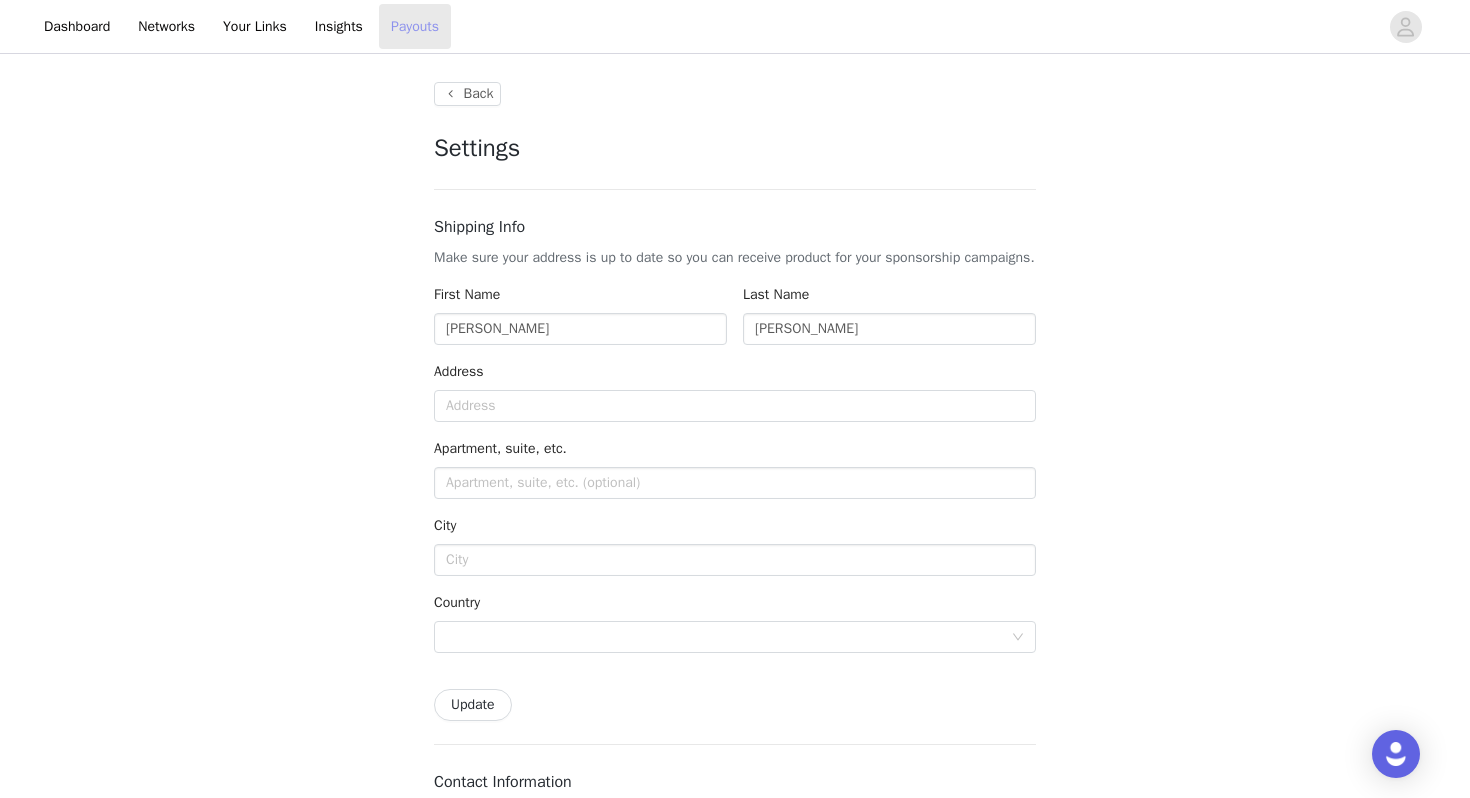 click on "Payouts" at bounding box center [415, 26] 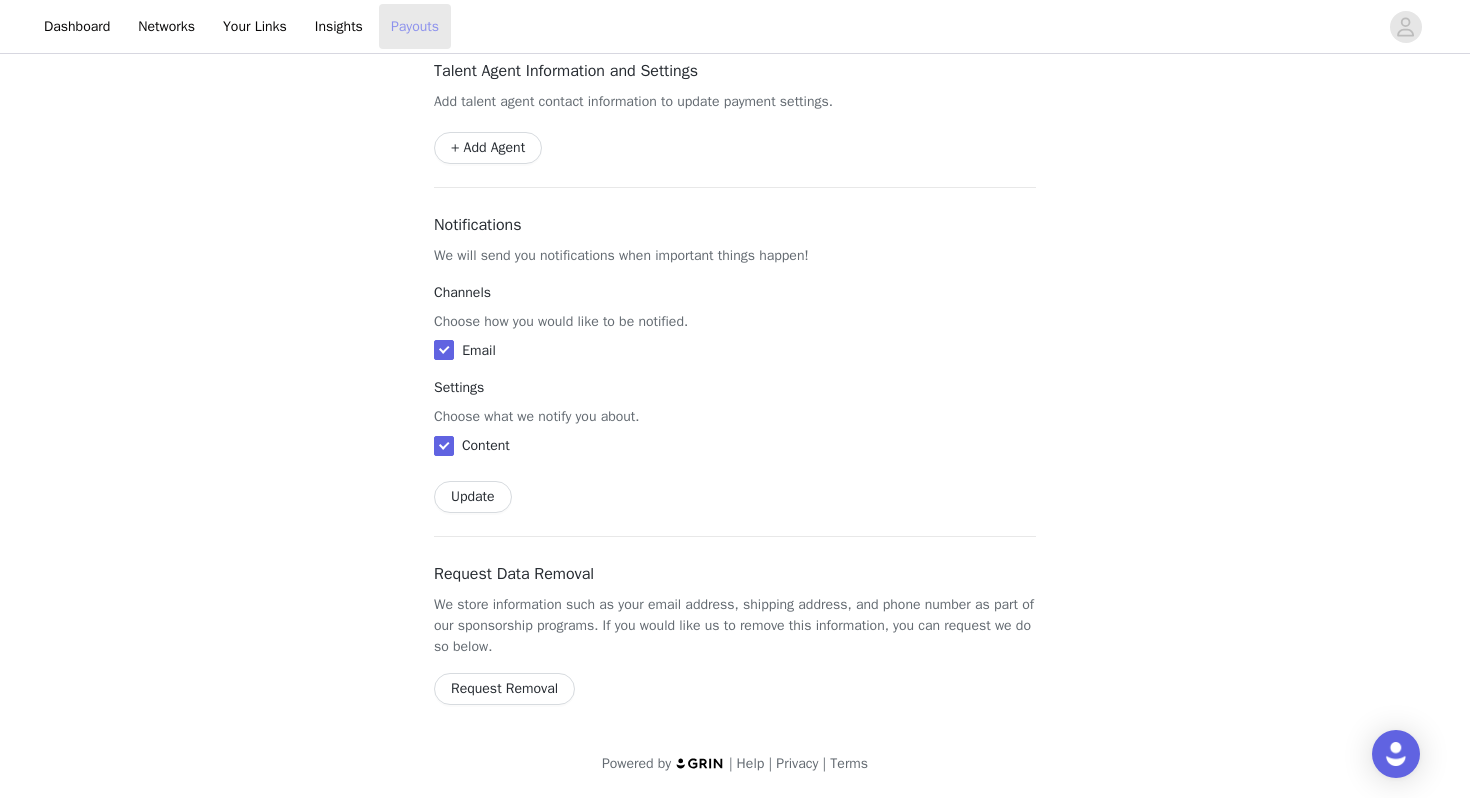 scroll, scrollTop: 0, scrollLeft: 0, axis: both 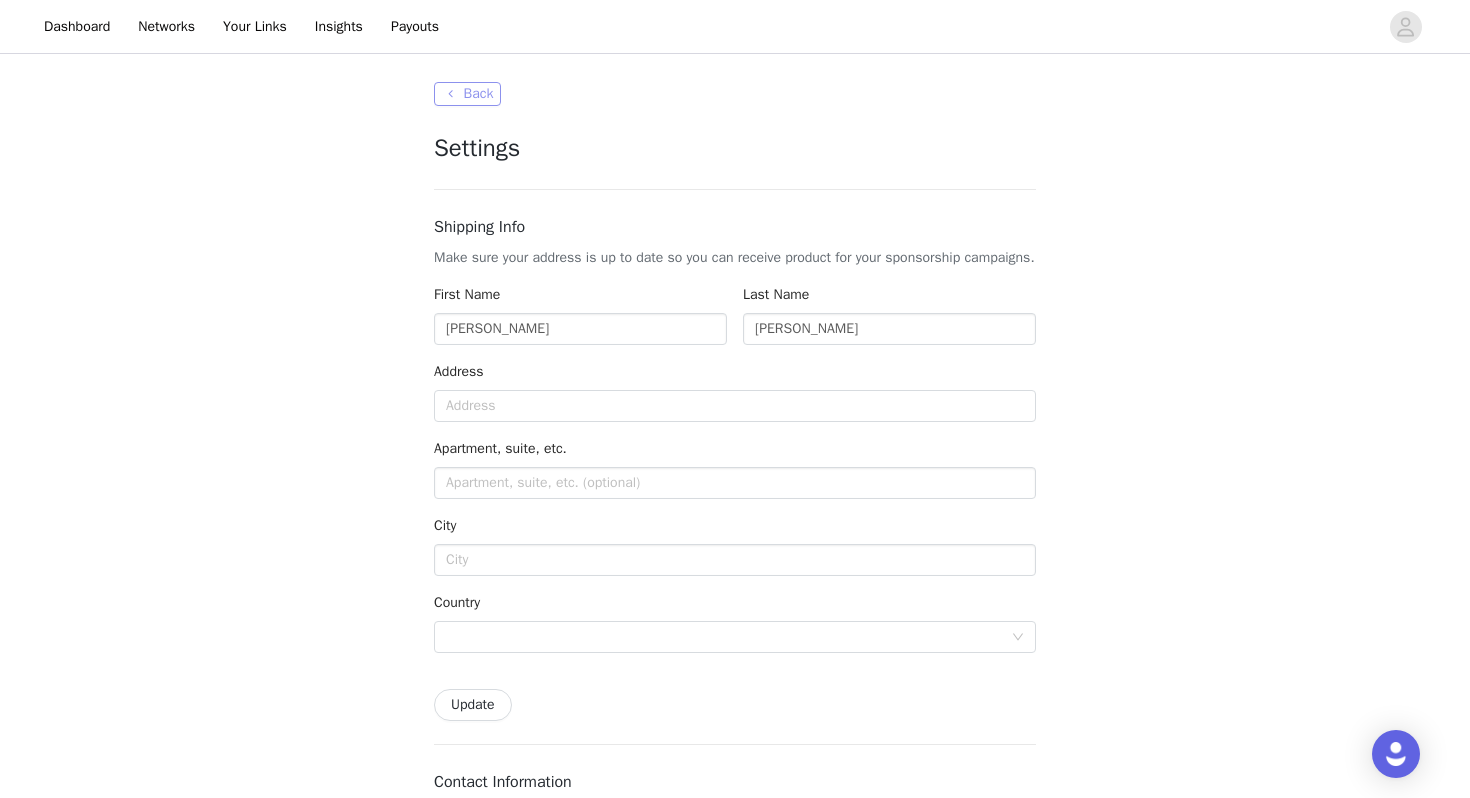 click on "Back" at bounding box center [467, 94] 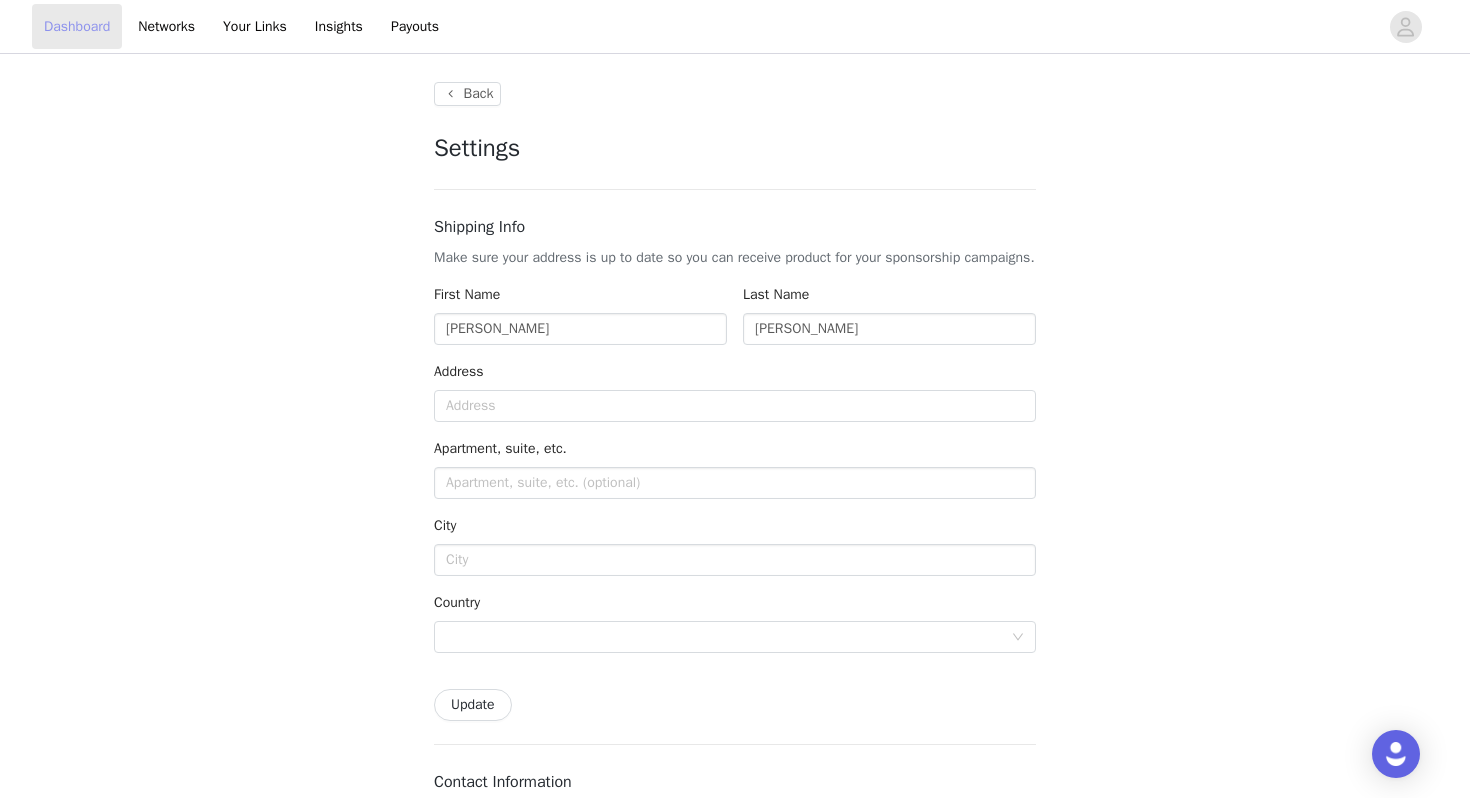 click on "Dashboard" at bounding box center (77, 26) 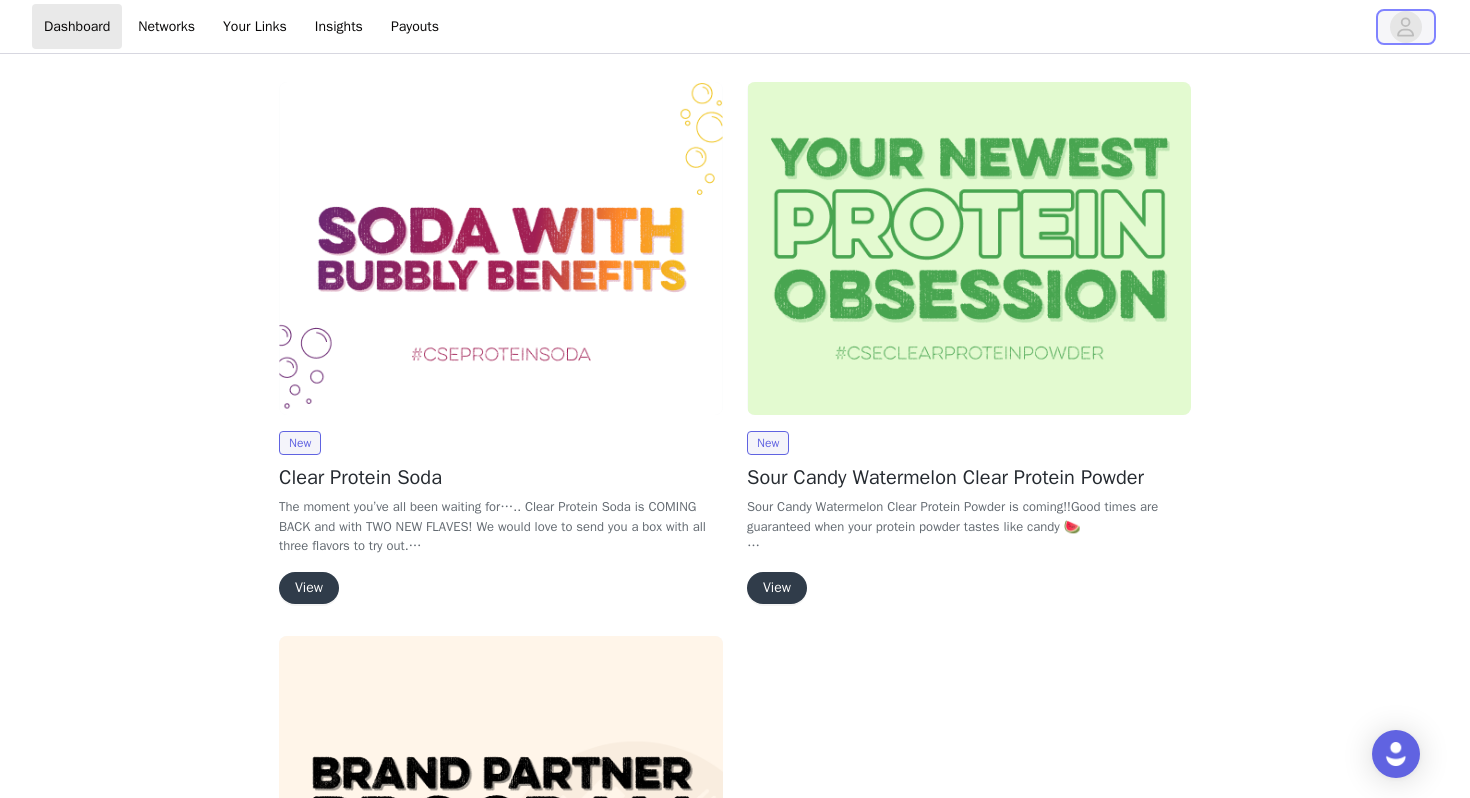 click 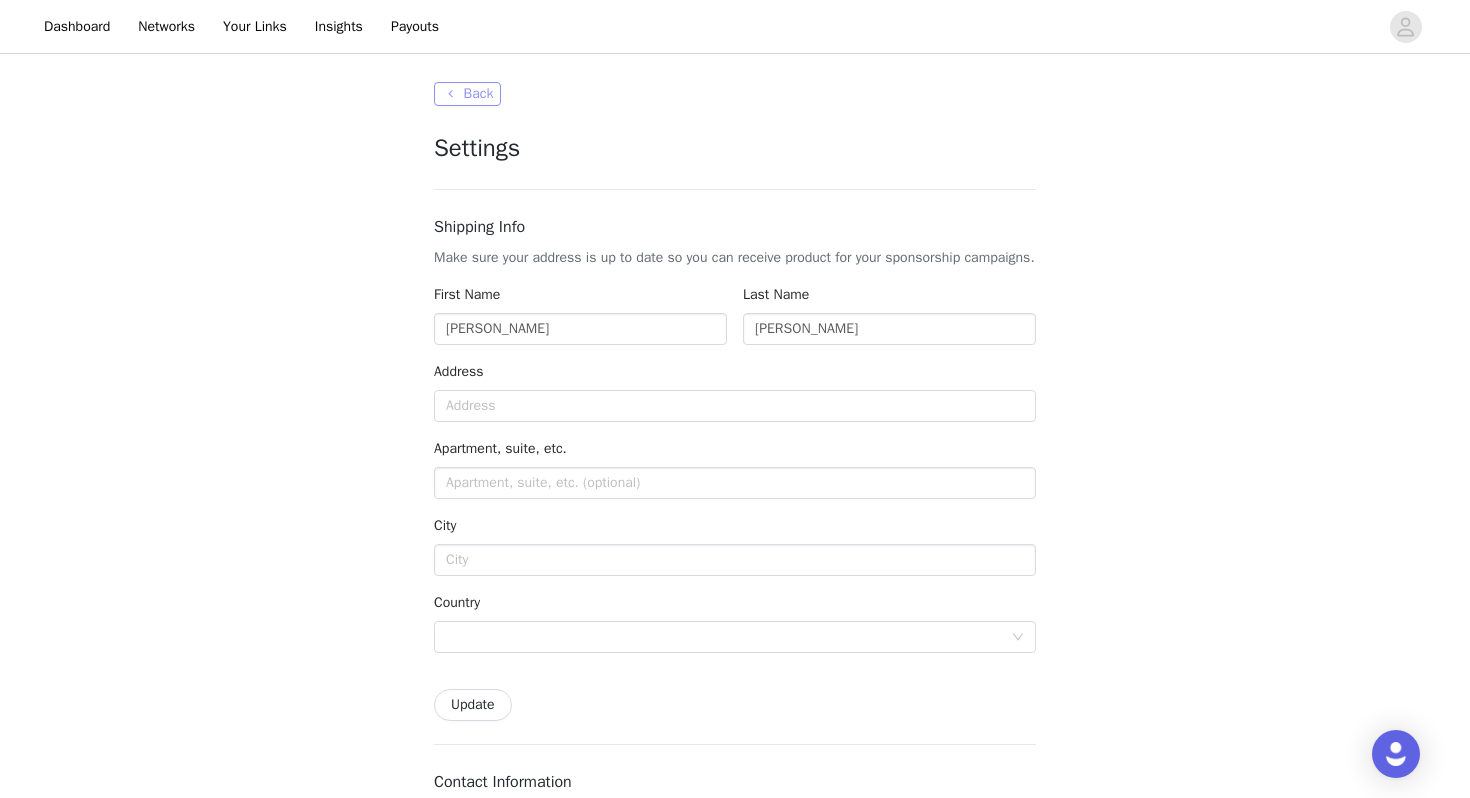 click on "Back" at bounding box center [467, 94] 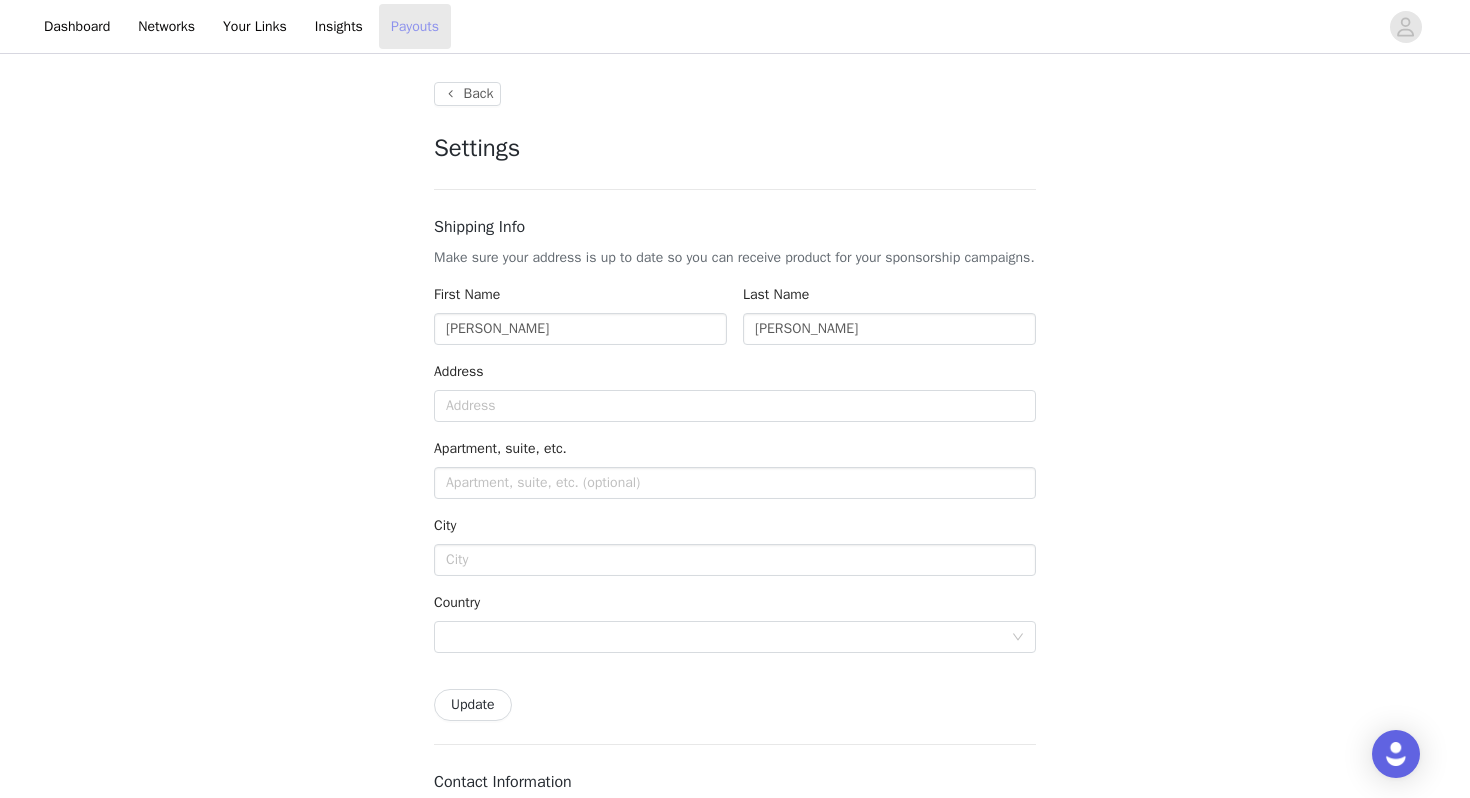 click on "Payouts" at bounding box center [415, 26] 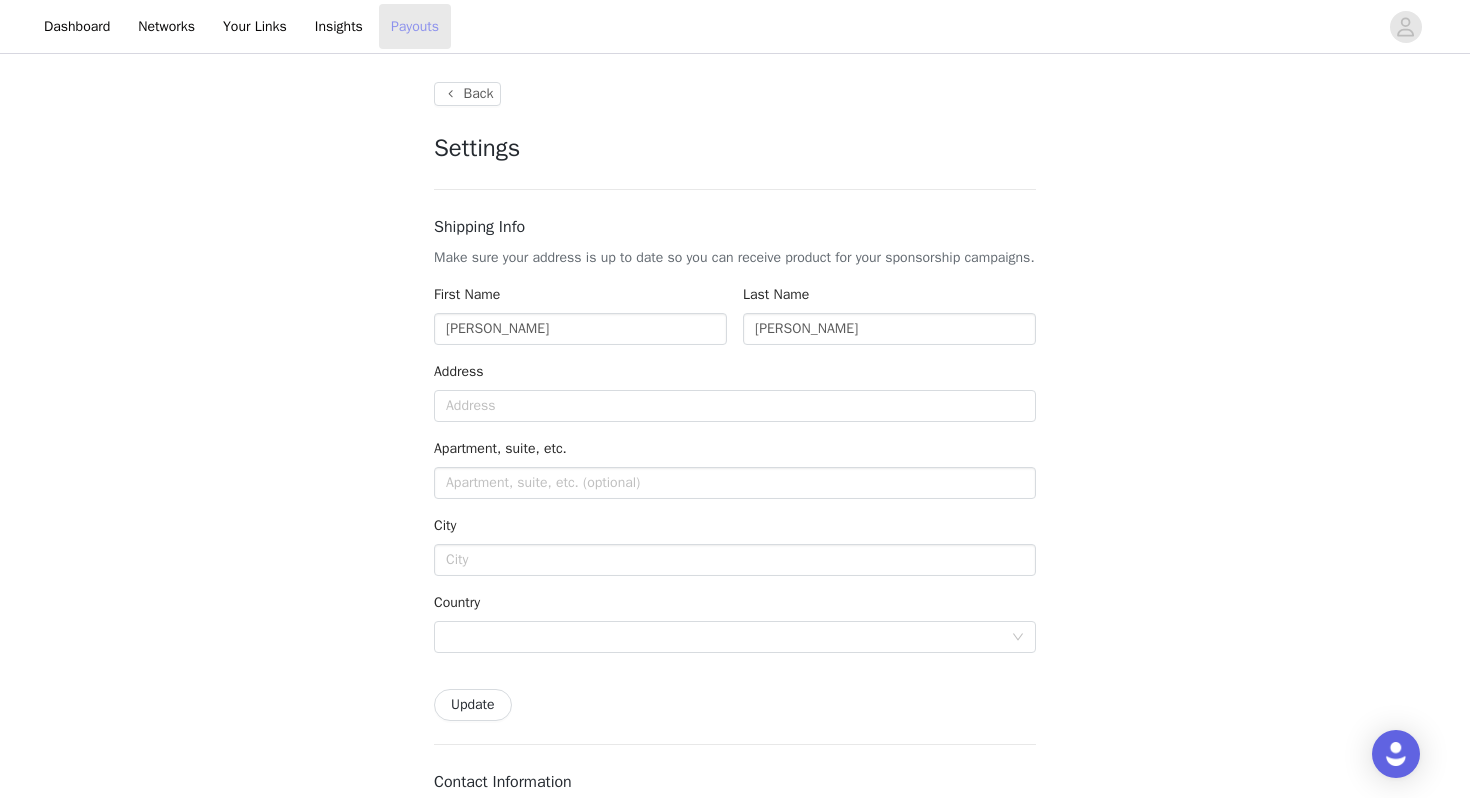 click on "Payouts" at bounding box center [415, 26] 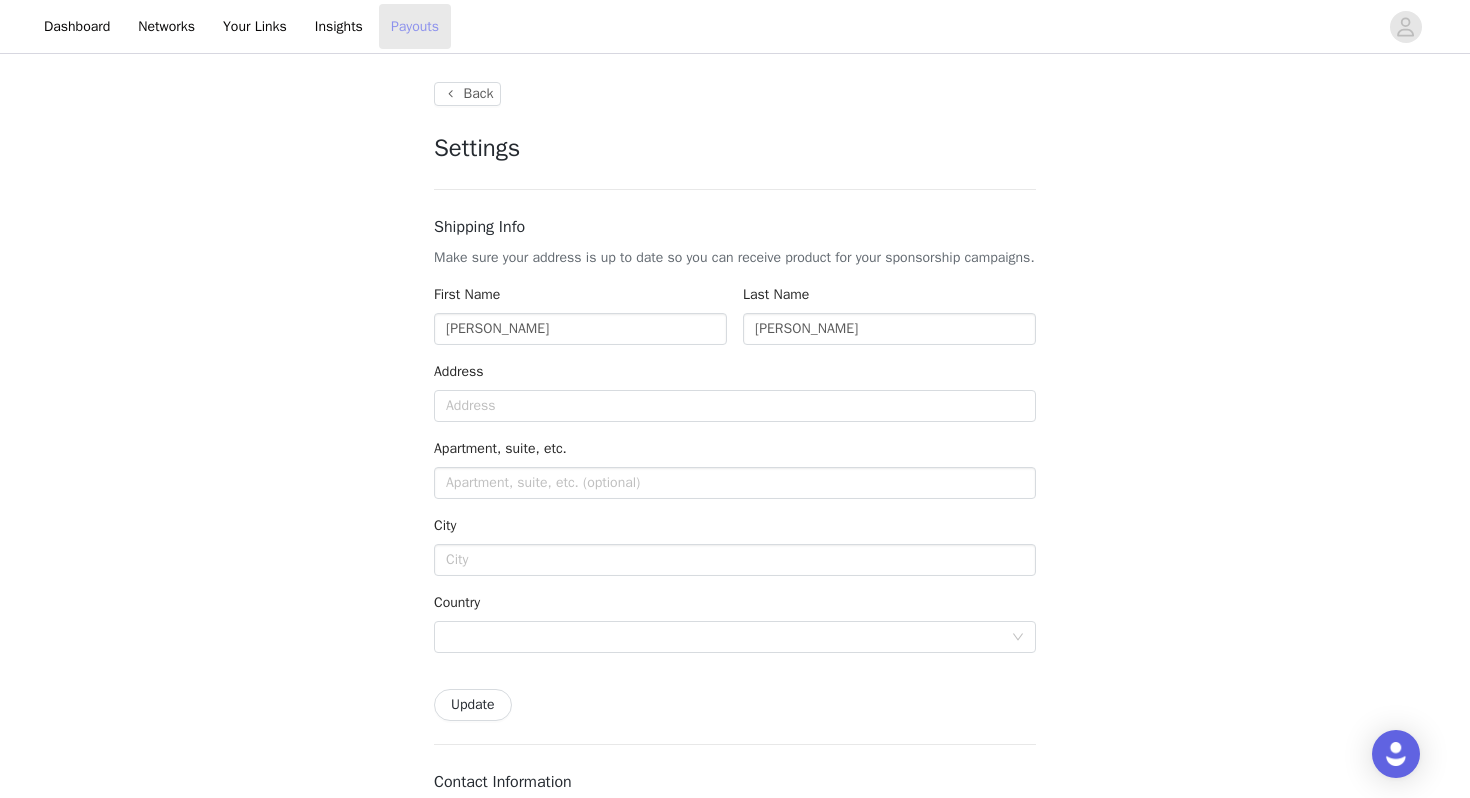 type on "+1 (United States)" 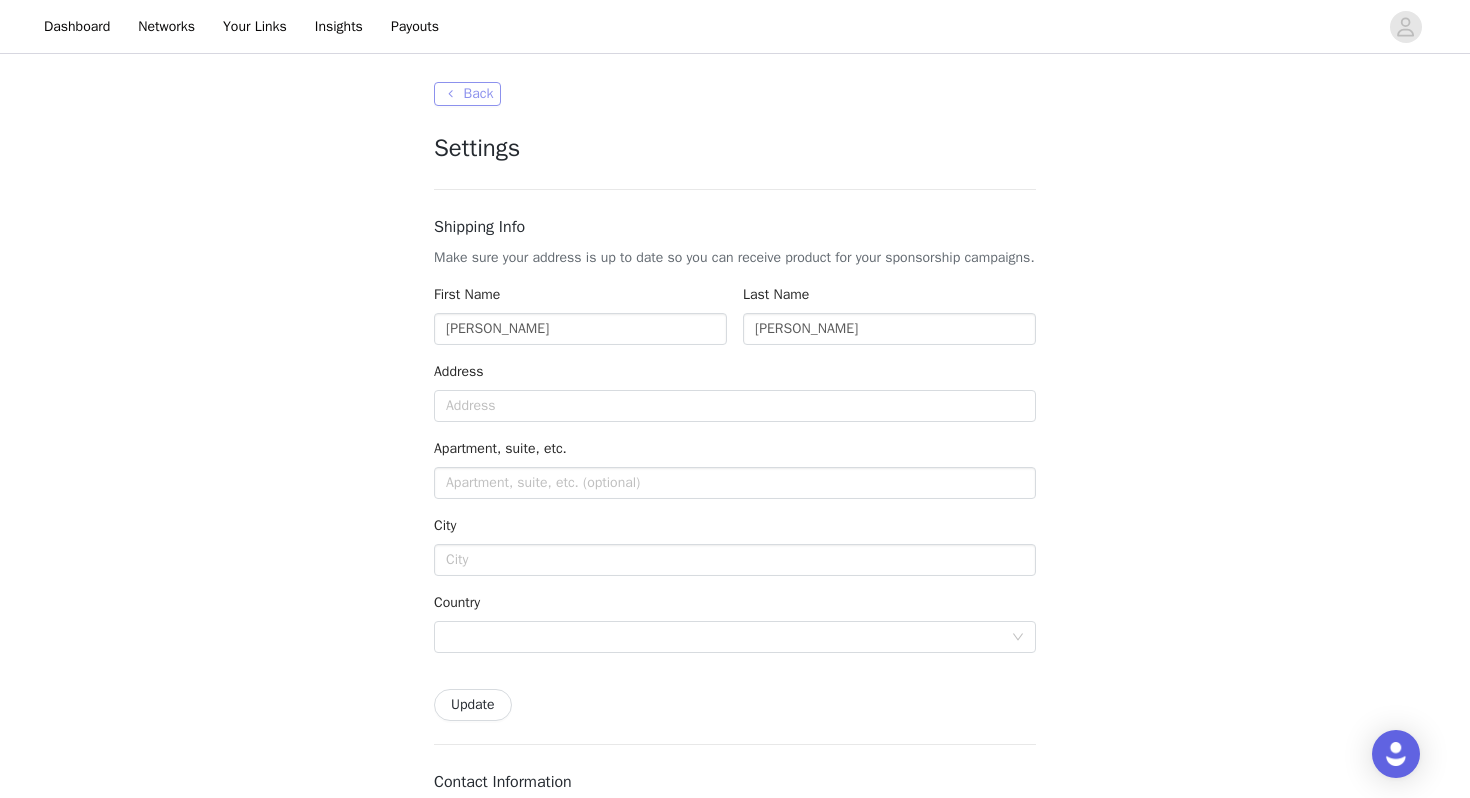 click on "Back" at bounding box center (467, 94) 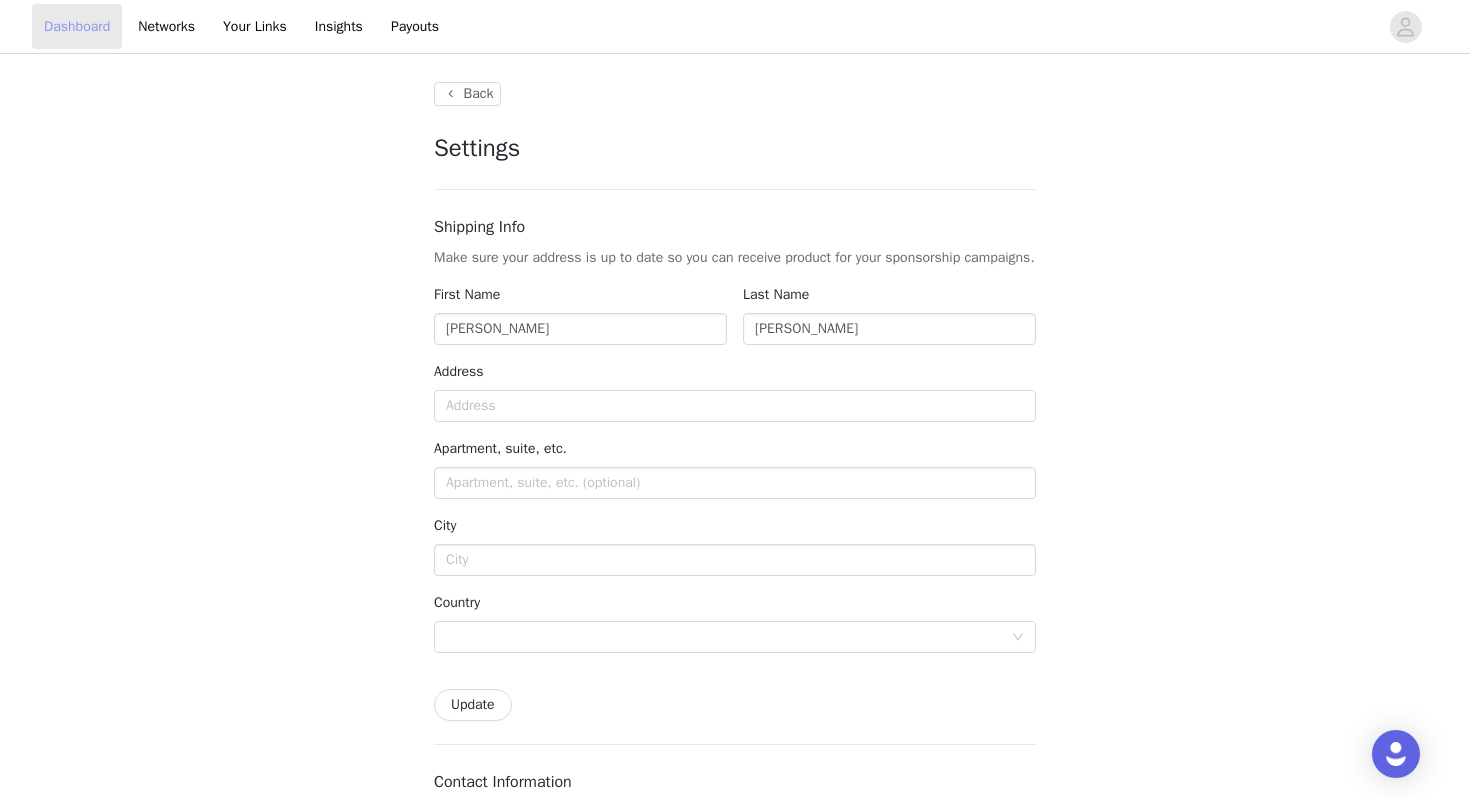 click on "Dashboard" at bounding box center [77, 26] 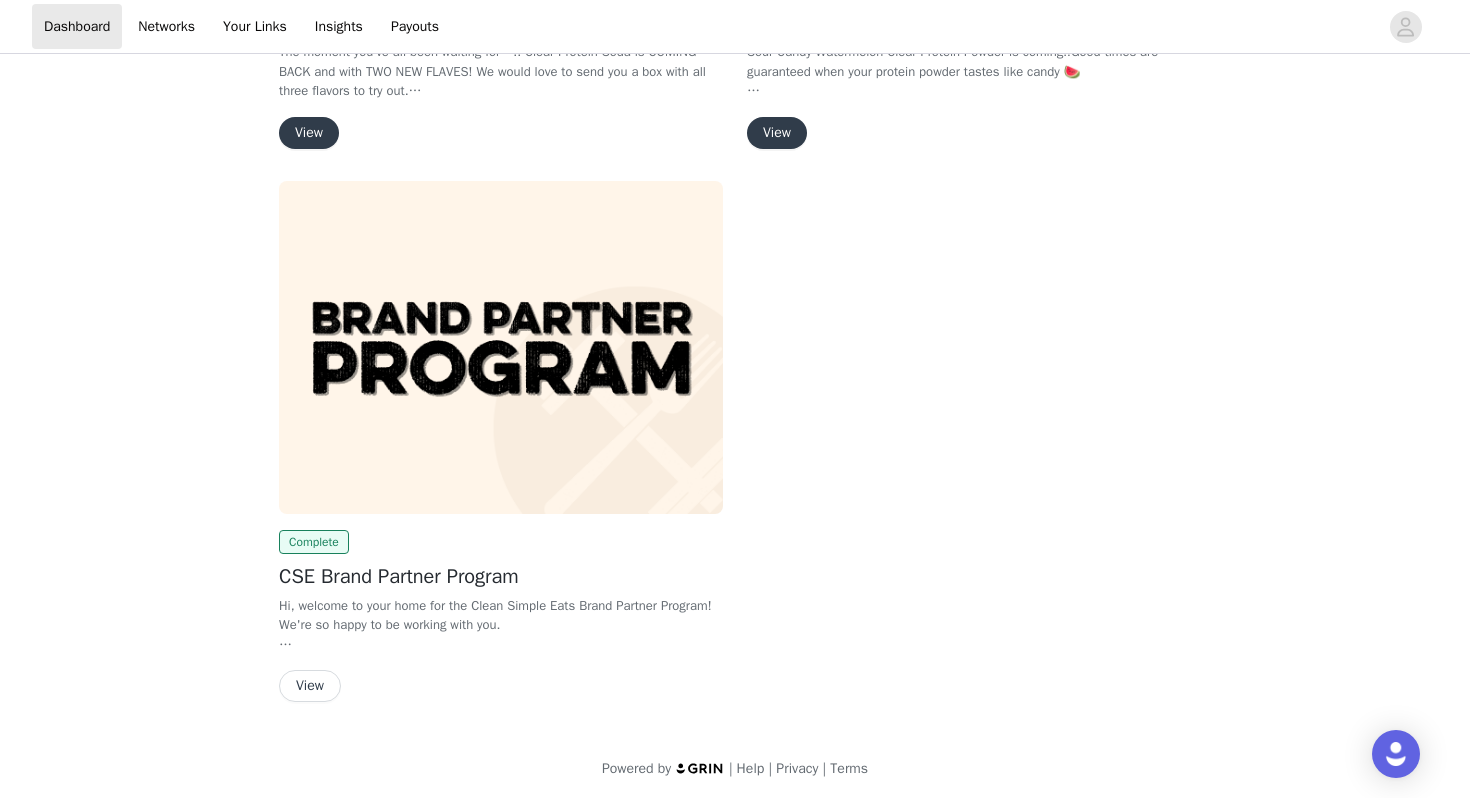 scroll, scrollTop: 457, scrollLeft: 0, axis: vertical 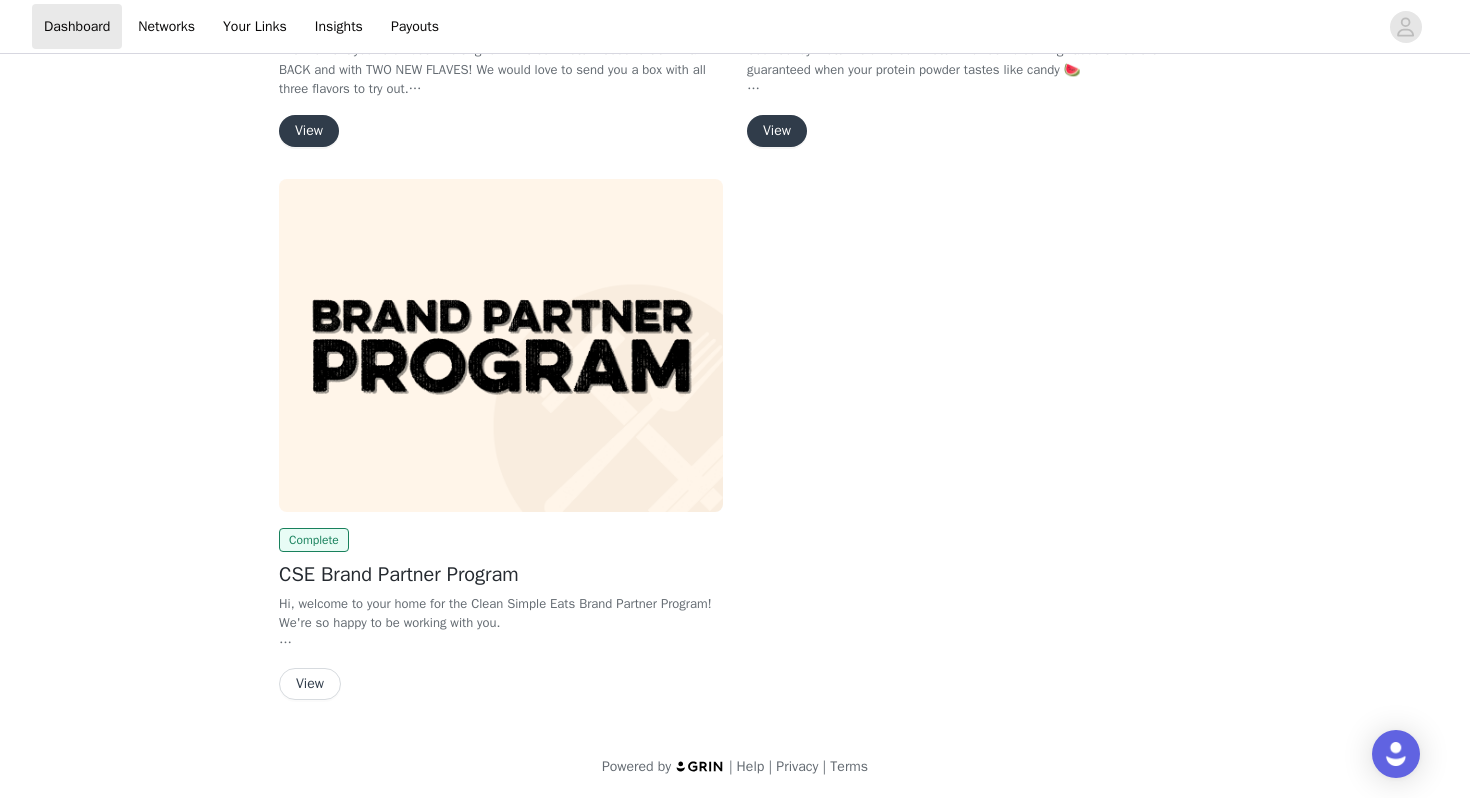 click on "View" at bounding box center [310, 684] 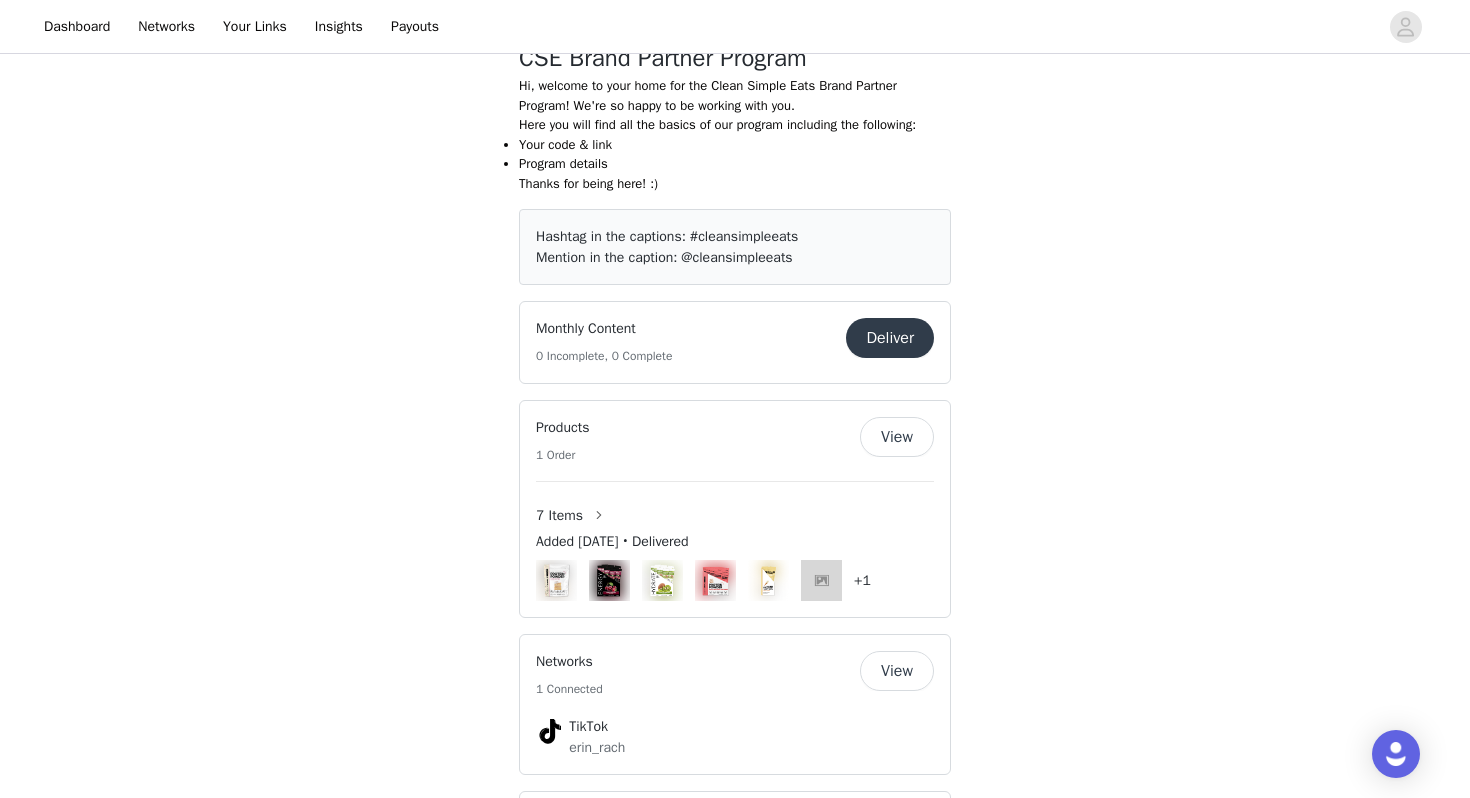scroll, scrollTop: 385, scrollLeft: 0, axis: vertical 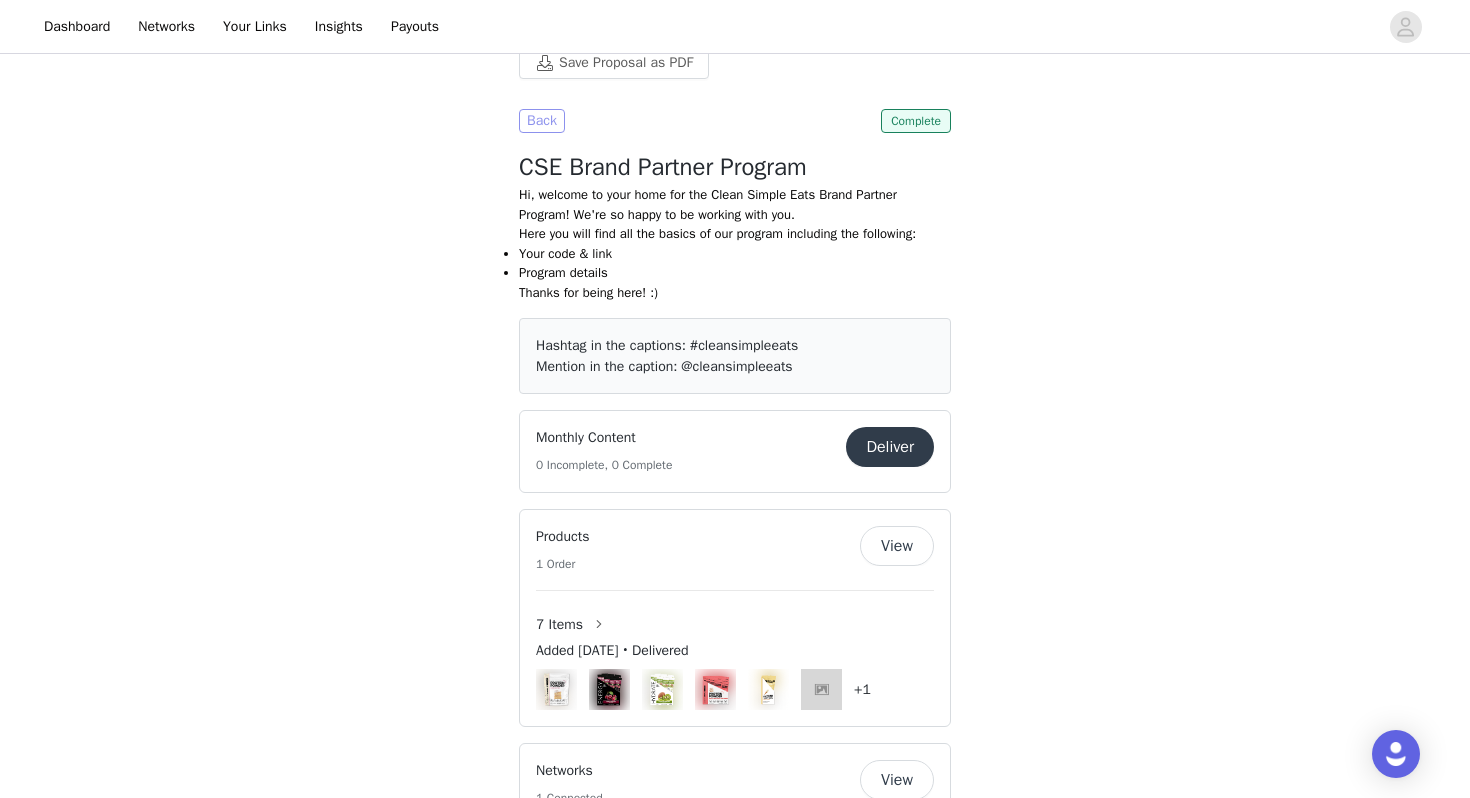 click on "Back" at bounding box center (542, 121) 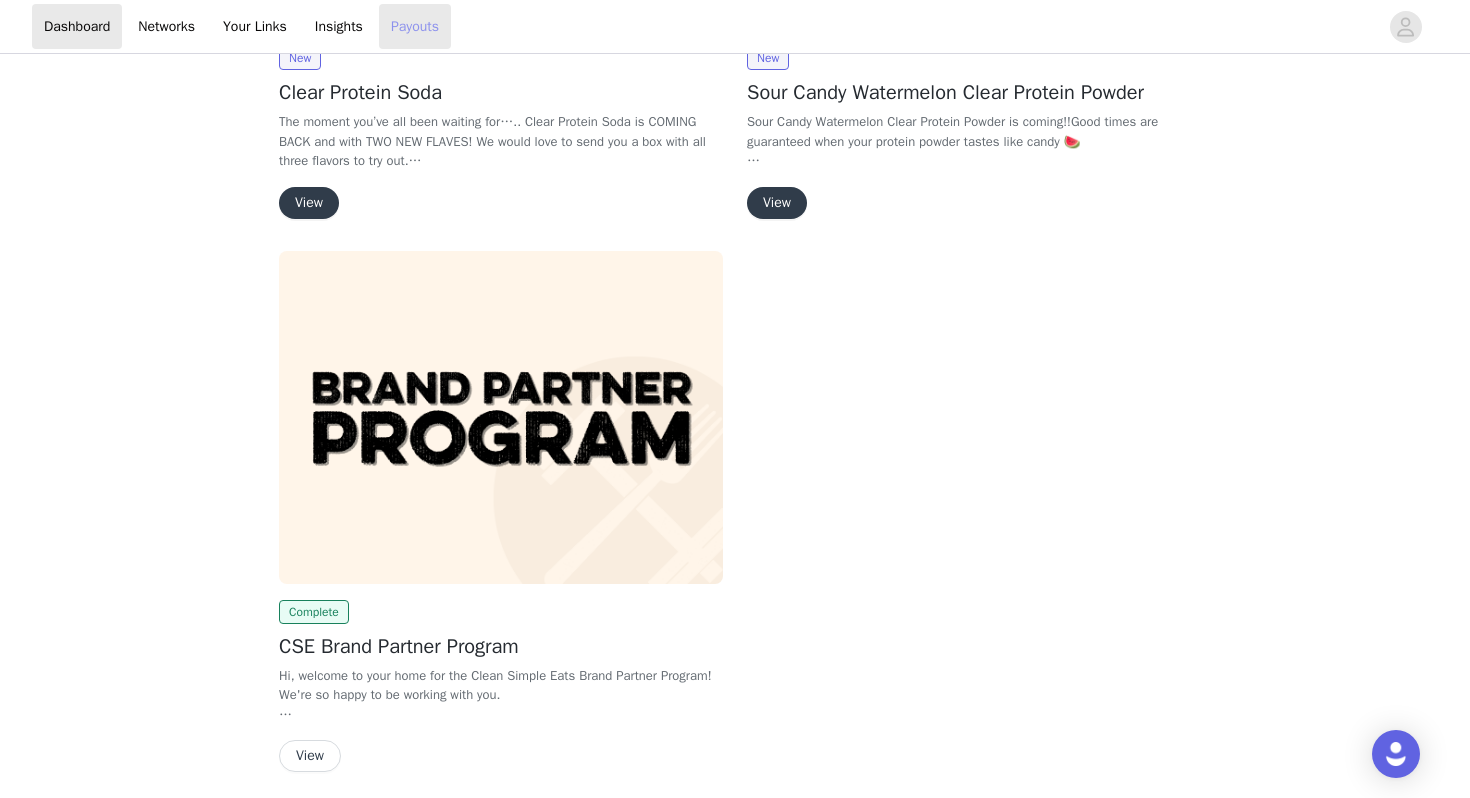 click on "Payouts" at bounding box center [415, 26] 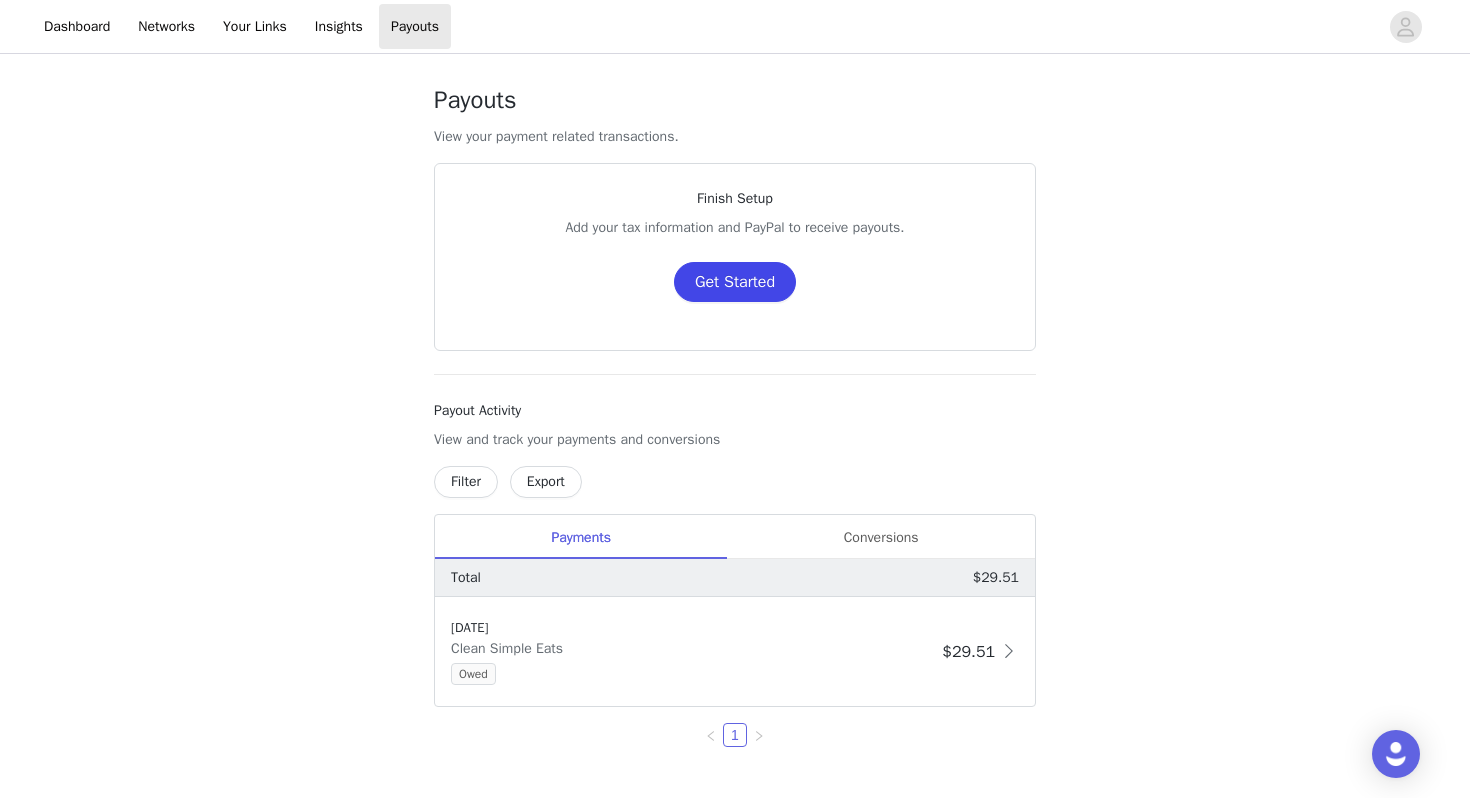 click on "Get Started" at bounding box center [735, 282] 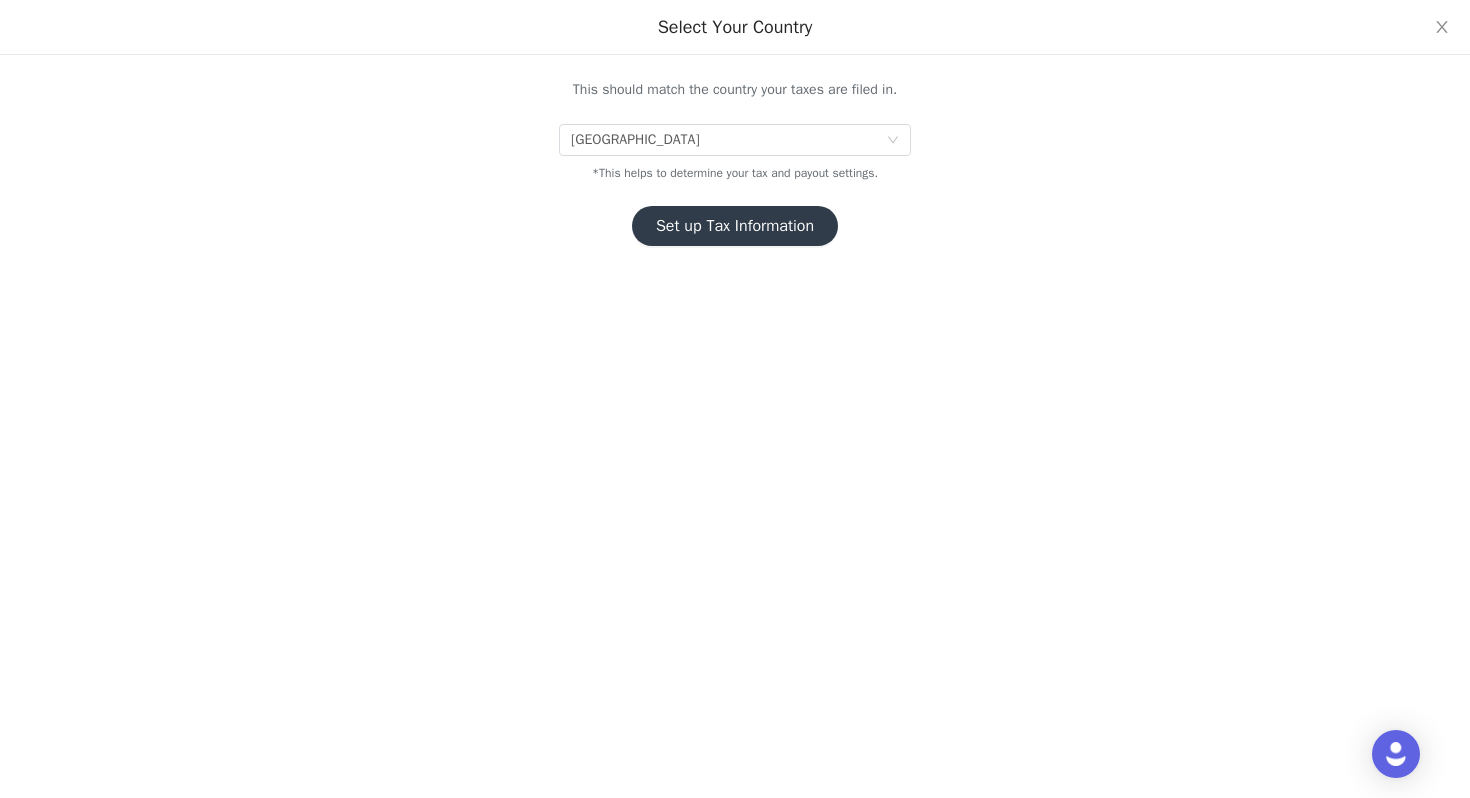 click on "This should match the country your taxes are filed in.
[GEOGRAPHIC_DATA]
*This helps to determine your tax and payout settings.
Set up Tax Information" at bounding box center [735, 135] 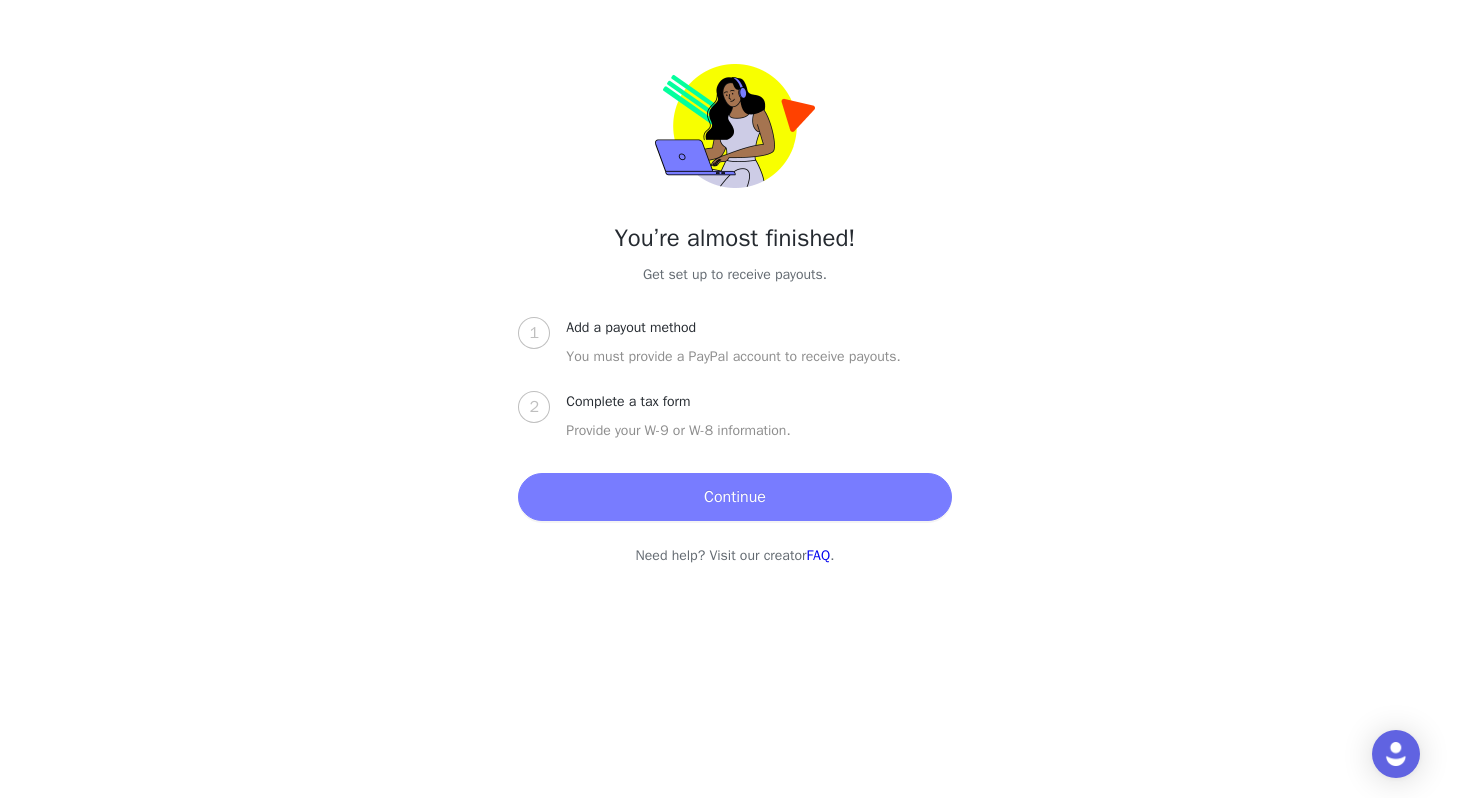 click on "Continue" at bounding box center (734, 497) 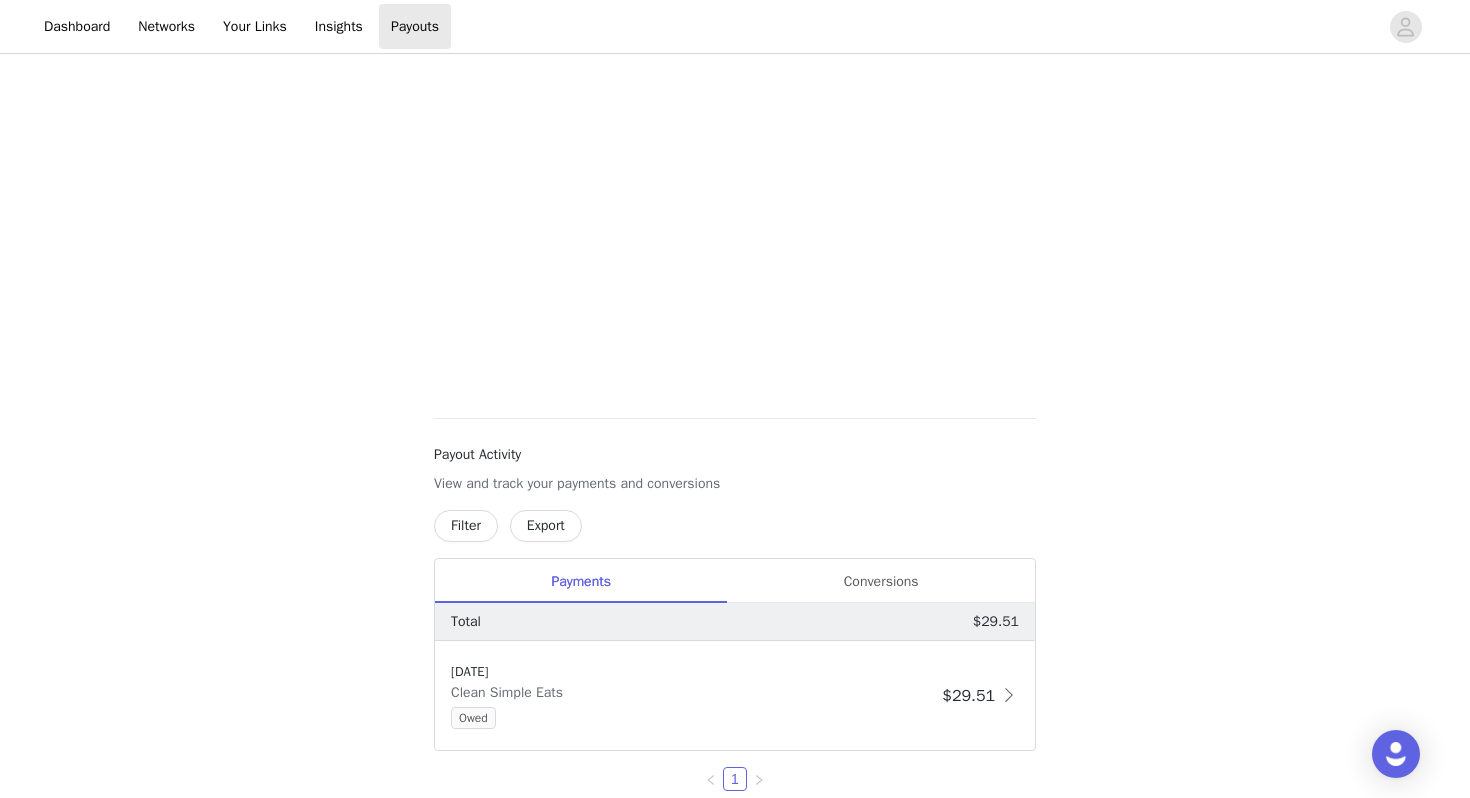 scroll, scrollTop: 574, scrollLeft: 0, axis: vertical 